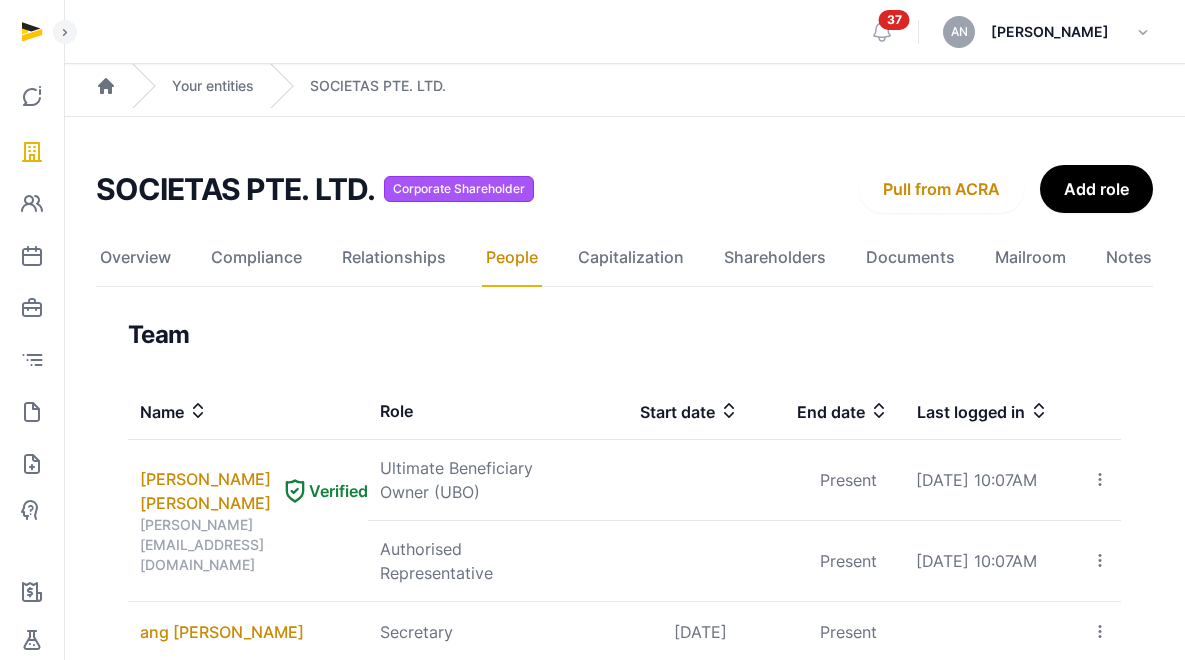 scroll, scrollTop: 183, scrollLeft: 0, axis: vertical 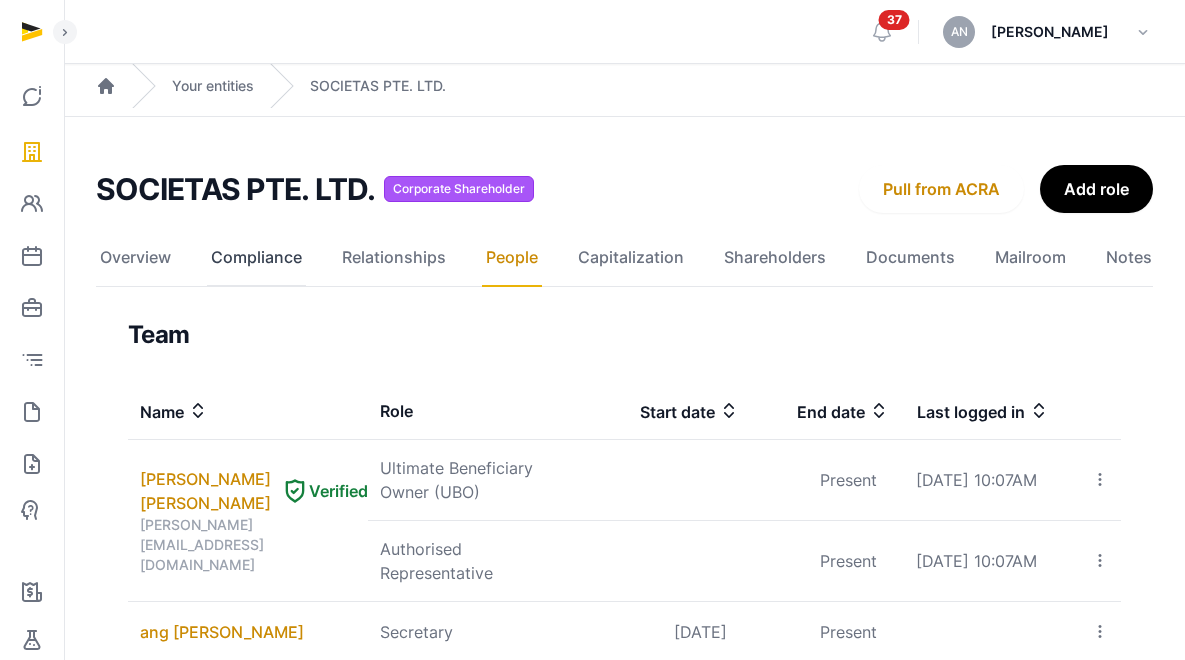 click on "Compliance" 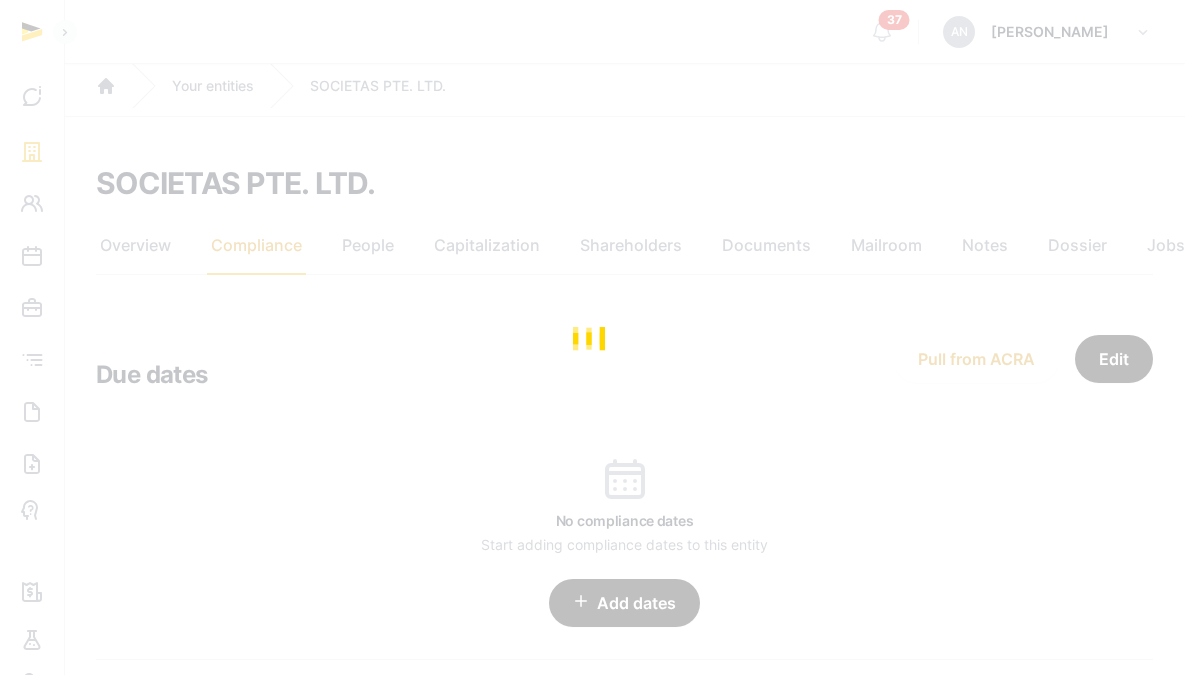 click at bounding box center [592, 337] 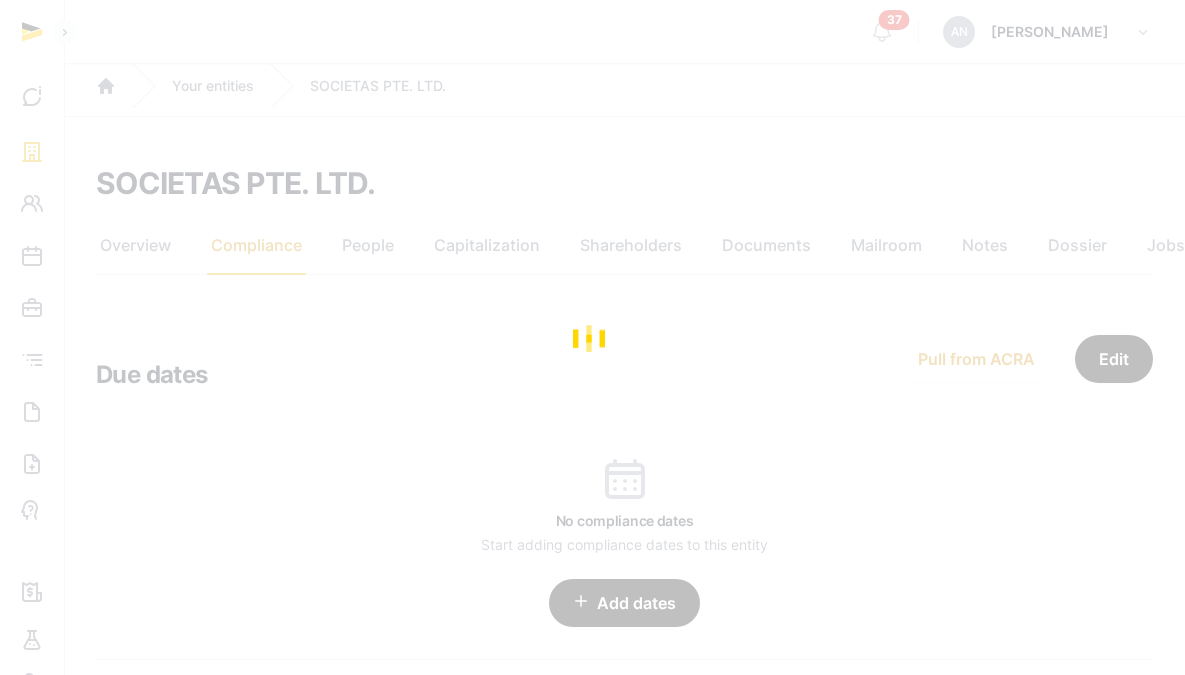 click at bounding box center (592, 337) 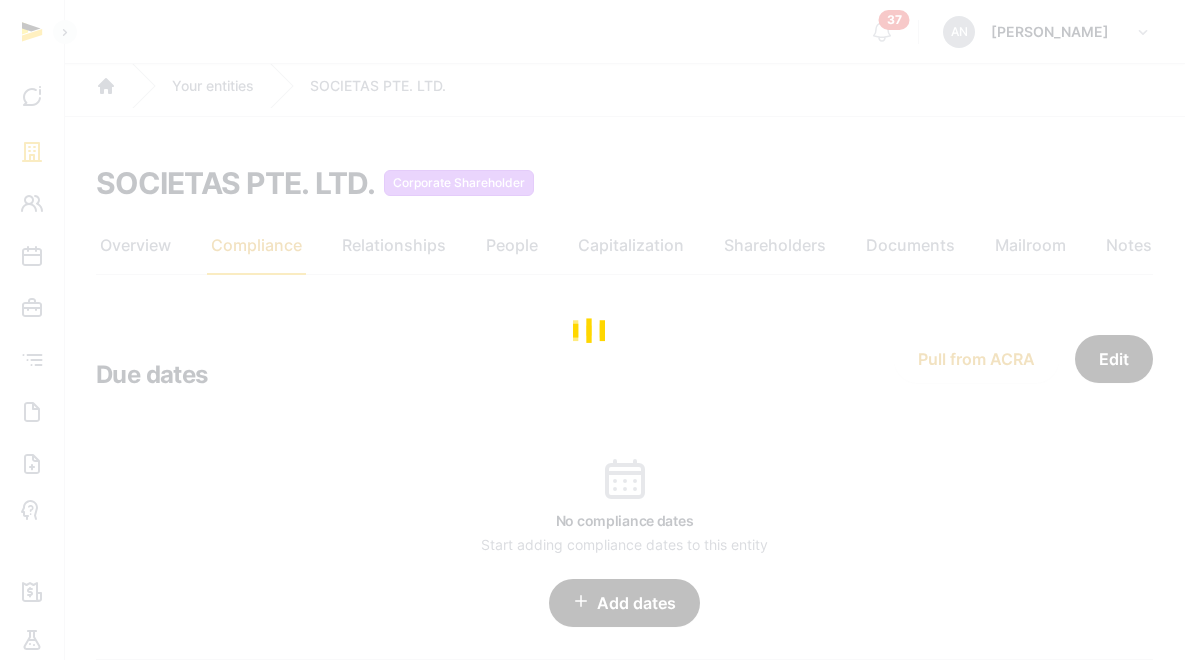 click at bounding box center [592, 330] 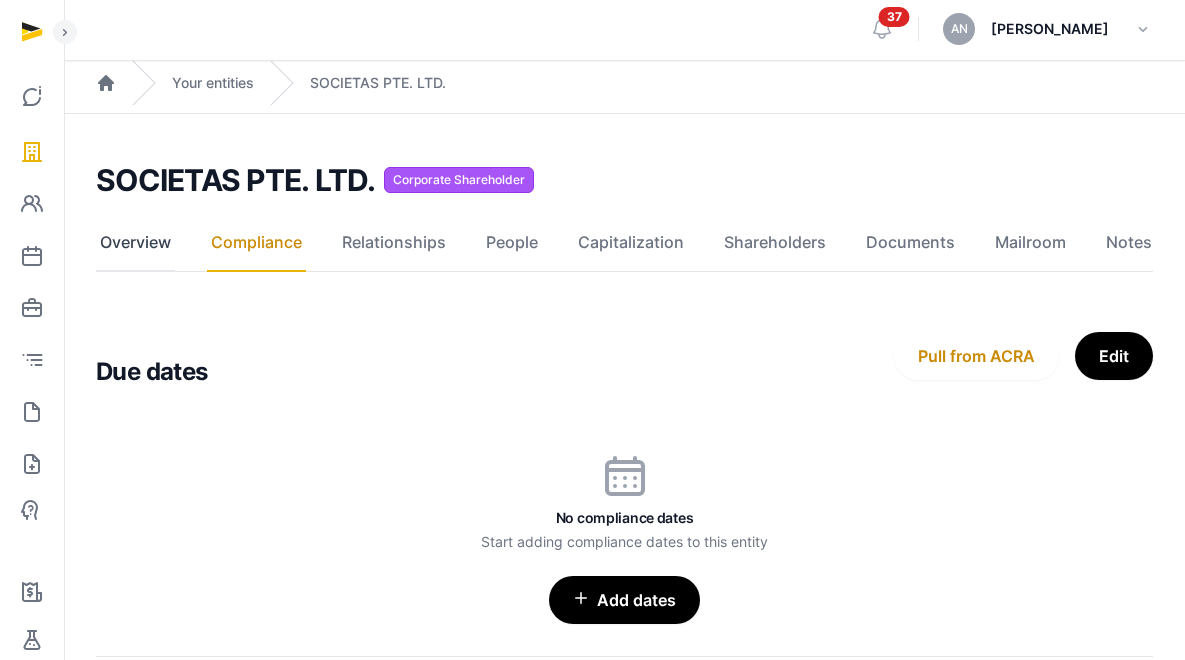 scroll, scrollTop: 4, scrollLeft: 0, axis: vertical 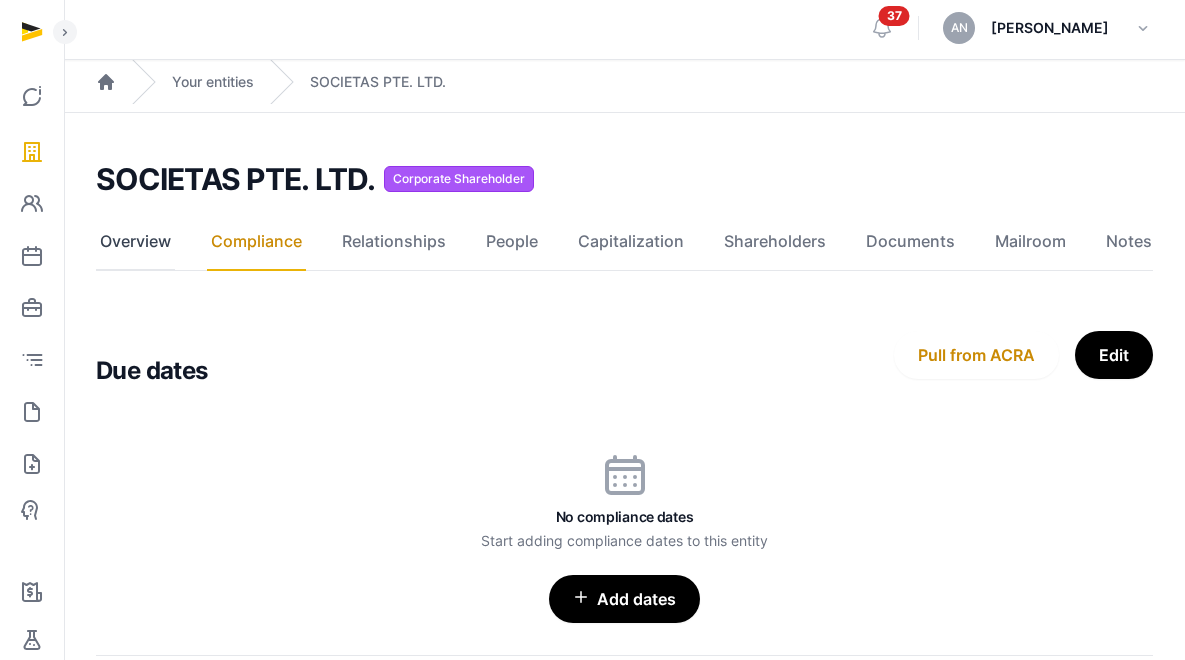 click on "Overview" 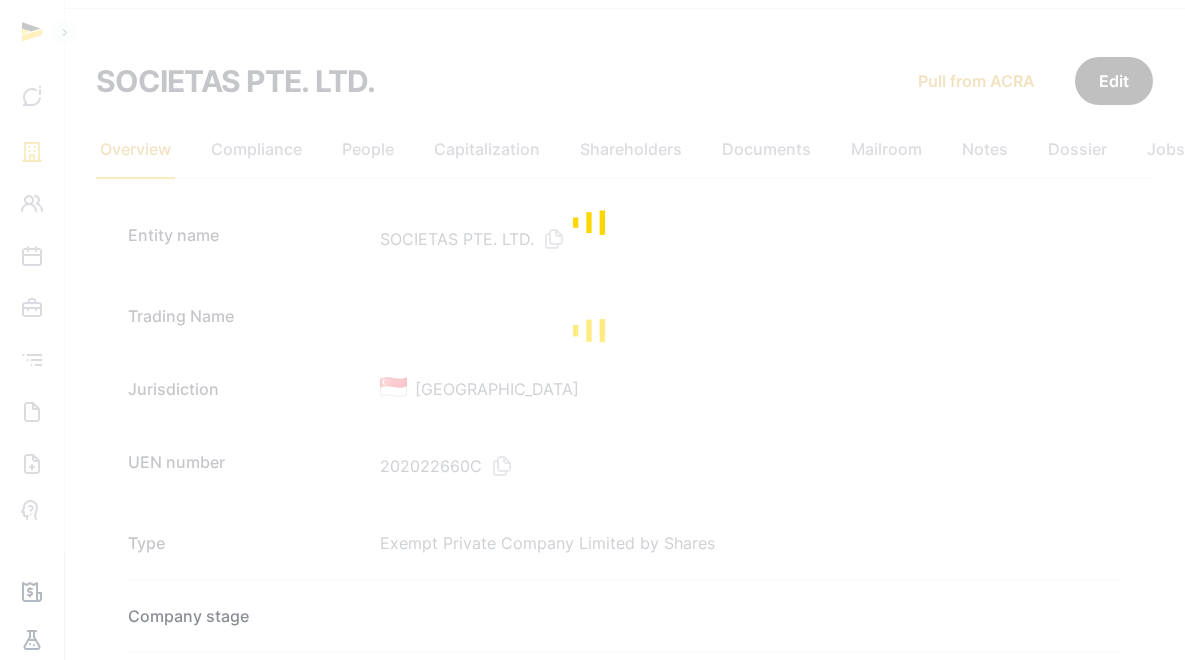 scroll, scrollTop: 162, scrollLeft: 0, axis: vertical 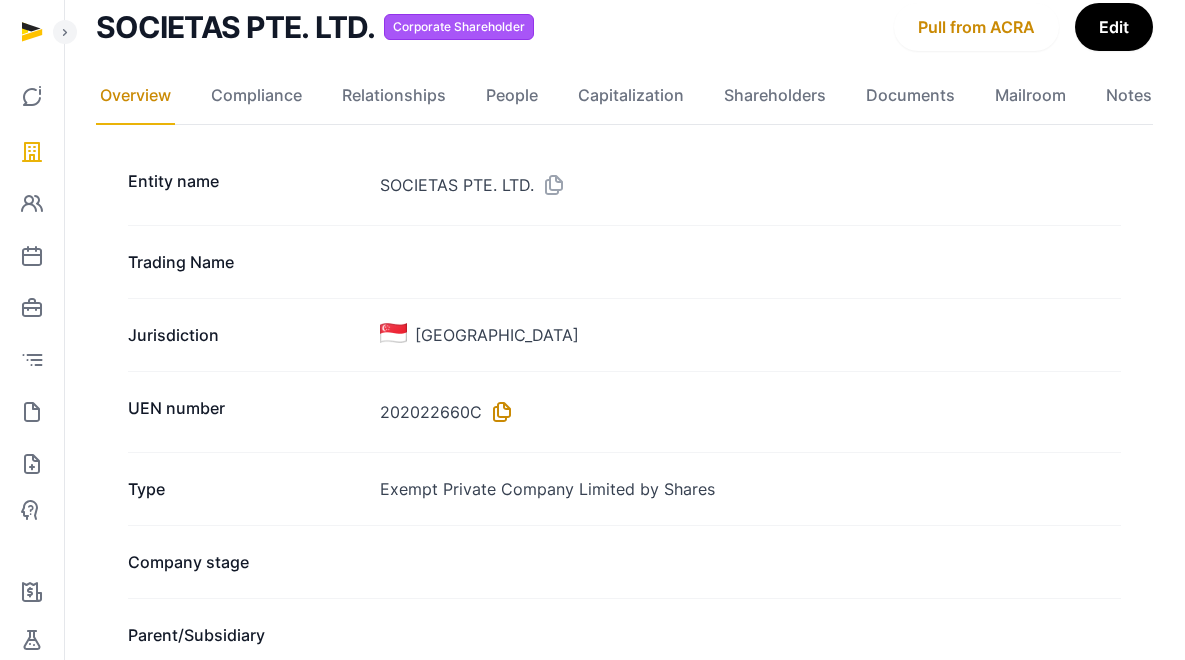 drag, startPoint x: 503, startPoint y: 399, endPoint x: 504, endPoint y: 413, distance: 14.035668 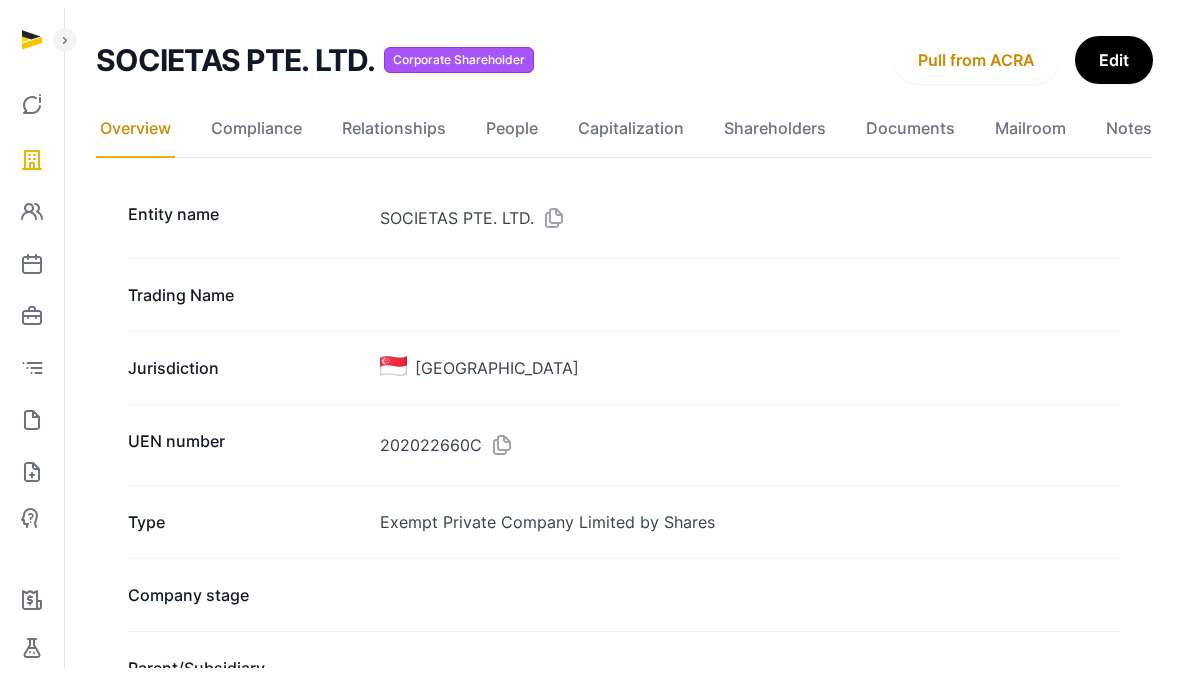 scroll, scrollTop: 0, scrollLeft: 0, axis: both 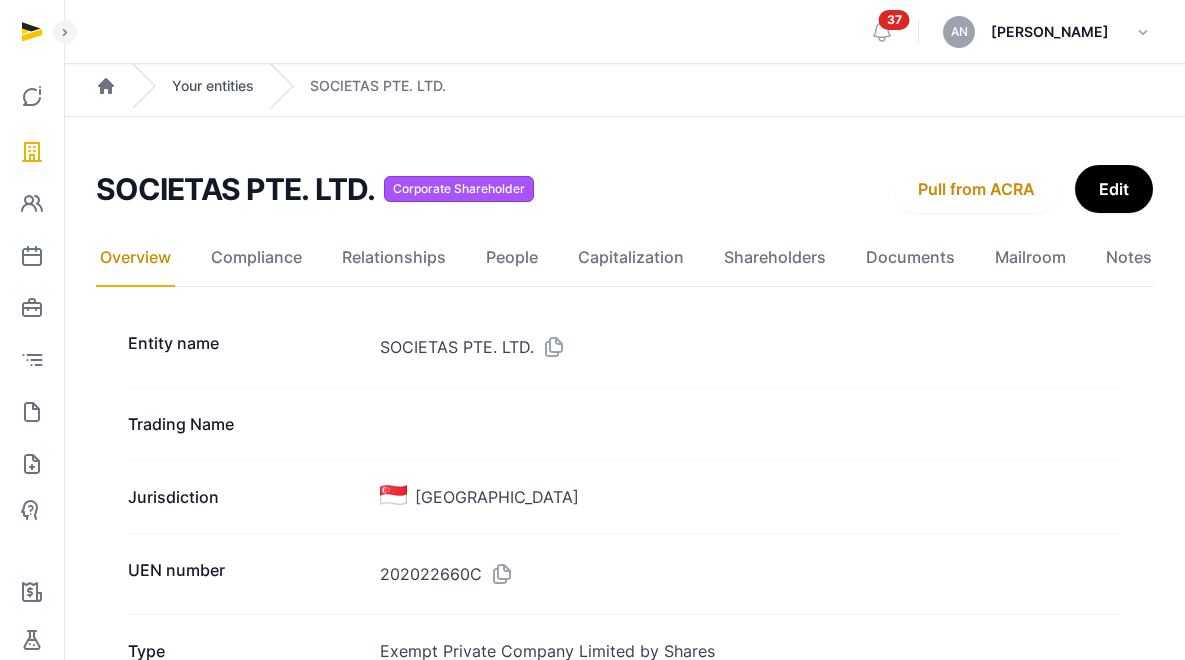 click on "Your entities" at bounding box center (213, 86) 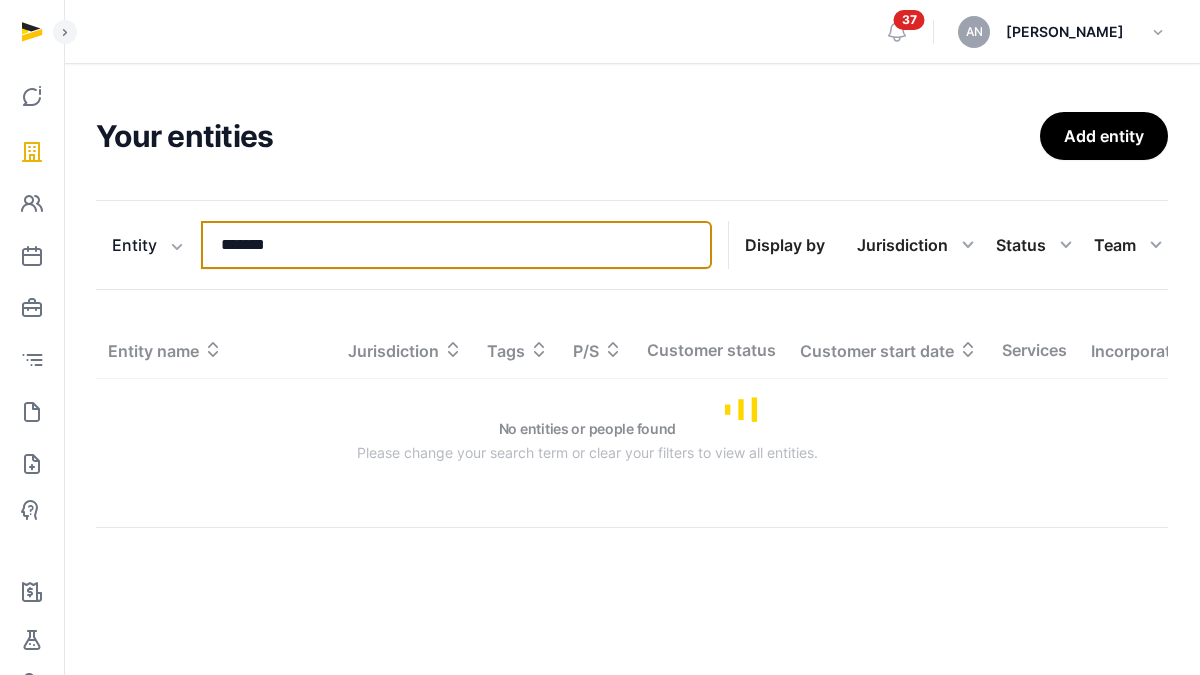 click on "*******" at bounding box center [456, 245] 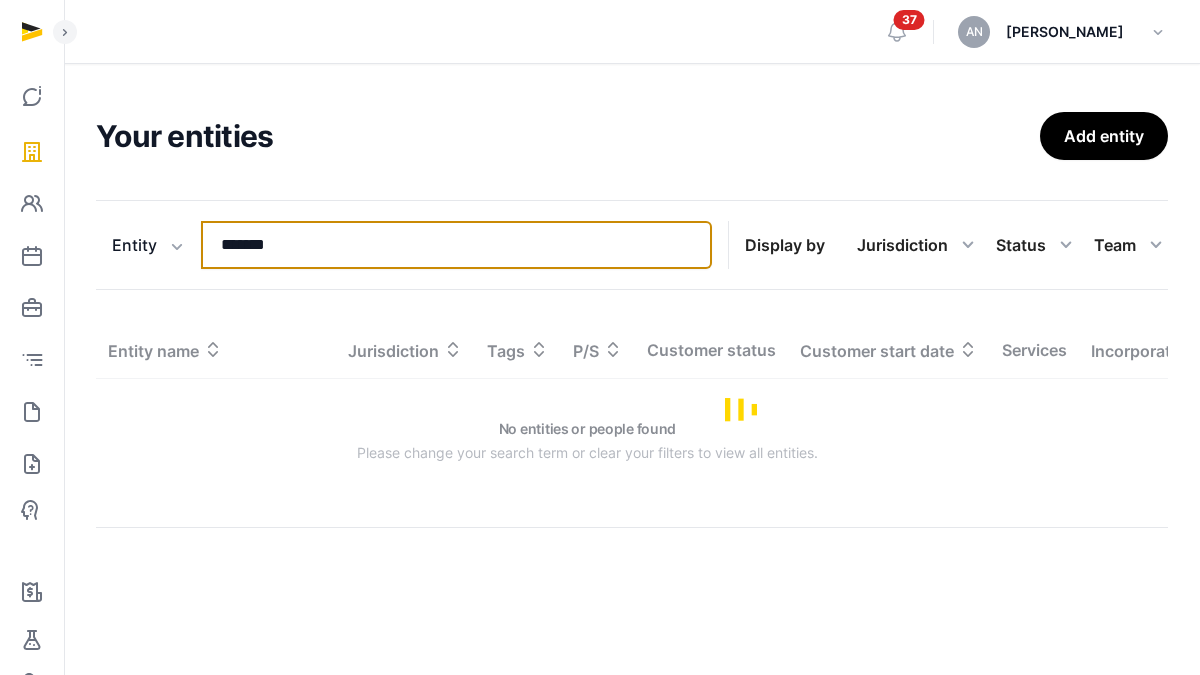 click on "*******" at bounding box center (456, 245) 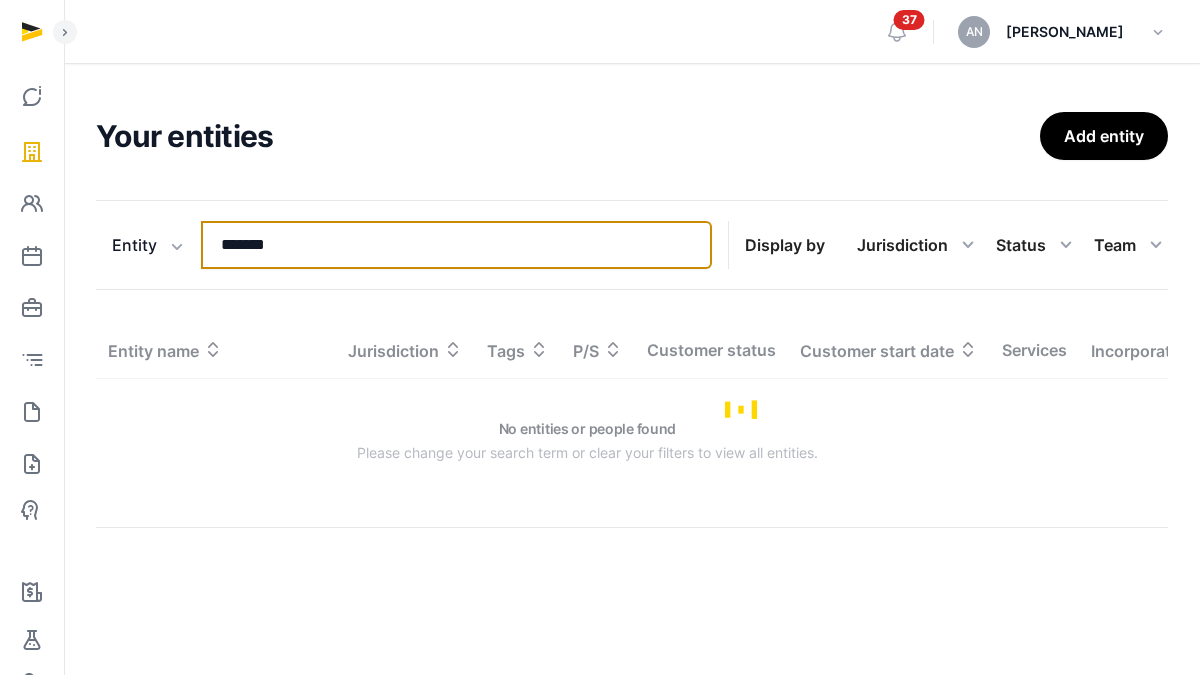 click on "*******" at bounding box center (456, 245) 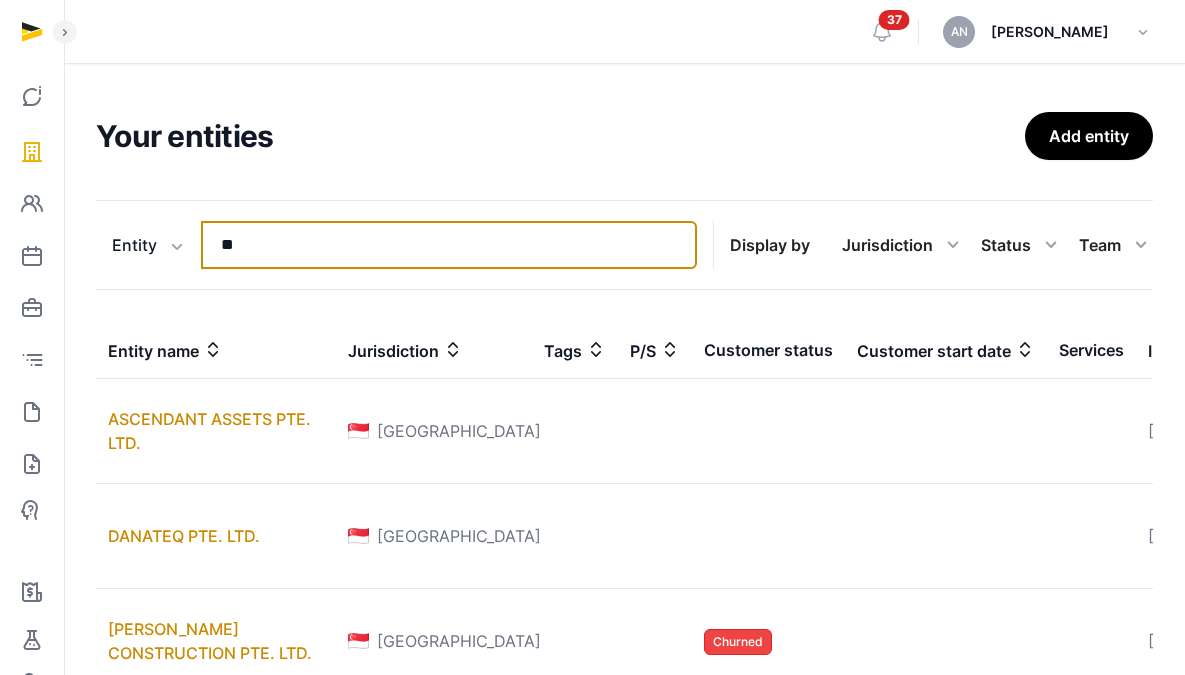 type on "*" 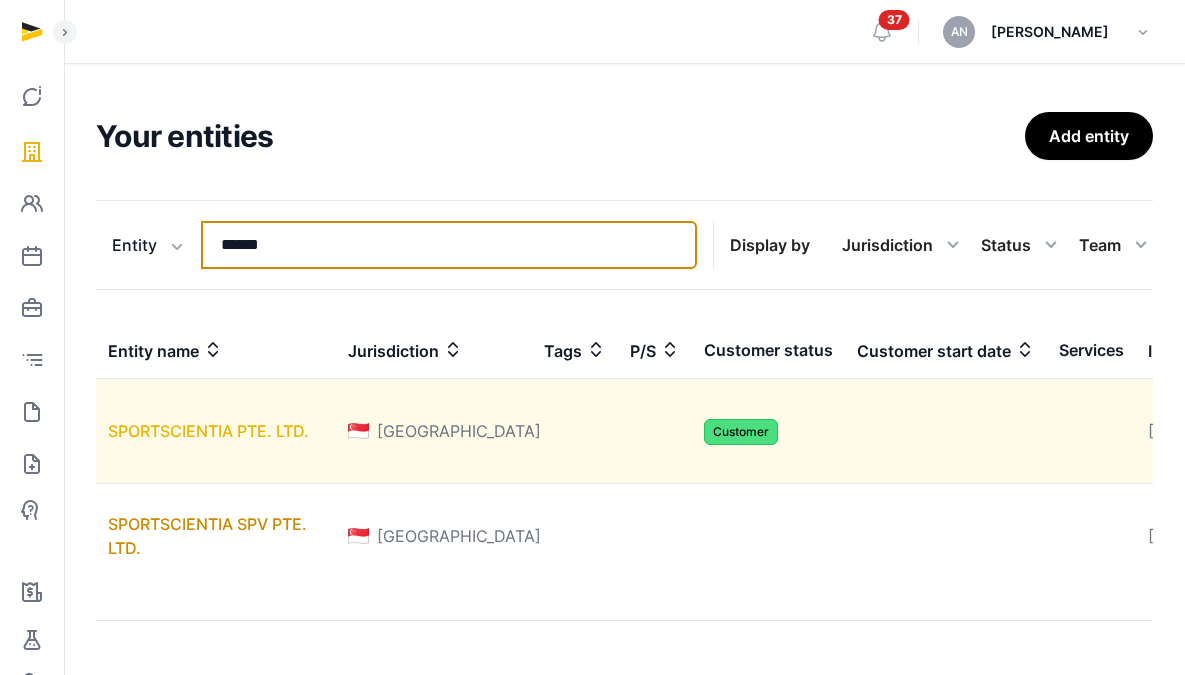 type on "******" 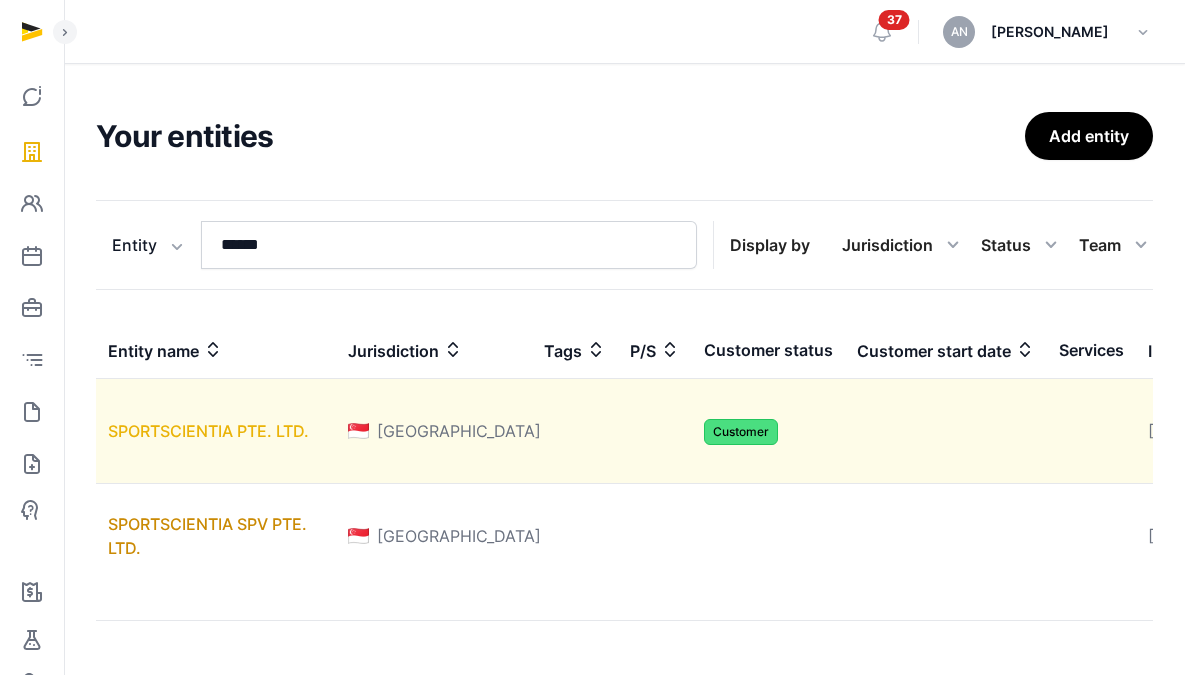 click on "SPORTSCIENTIA PTE. LTD." at bounding box center [208, 431] 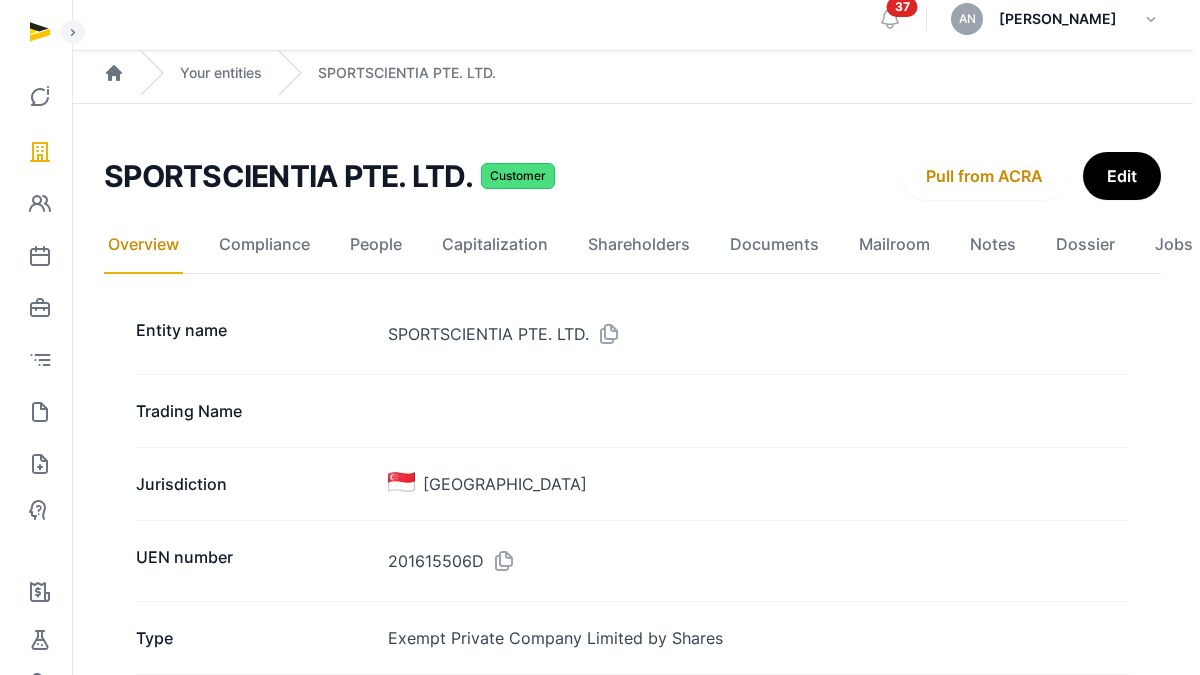 scroll, scrollTop: 0, scrollLeft: 0, axis: both 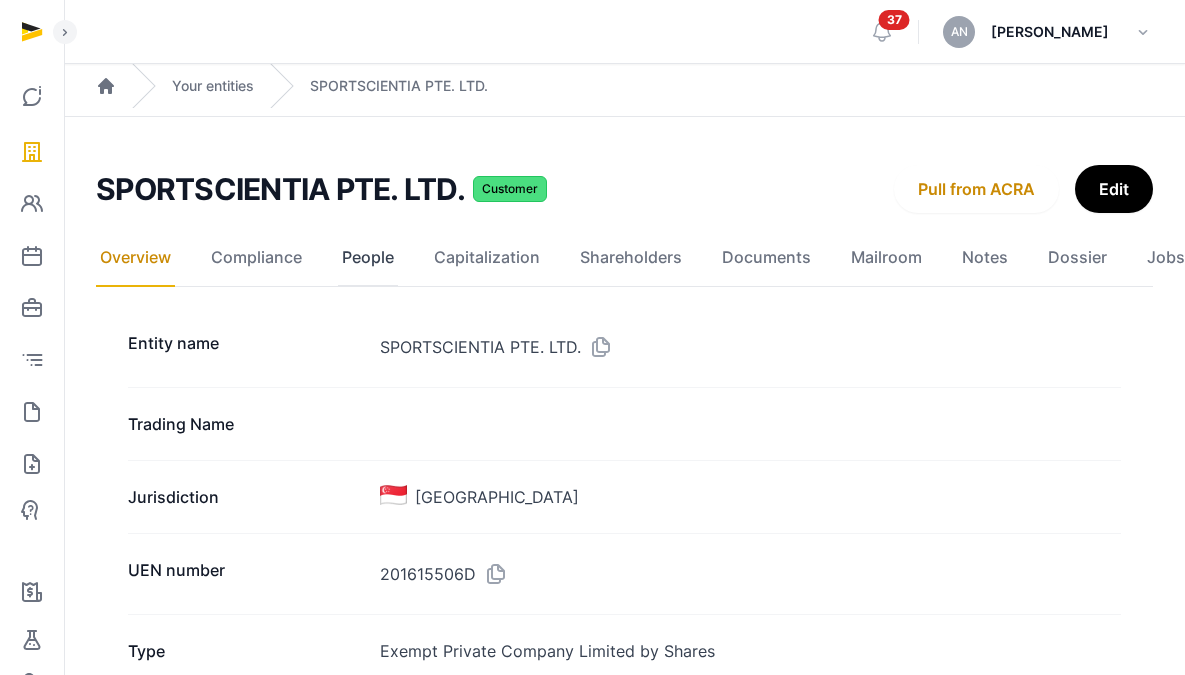 click on "People" 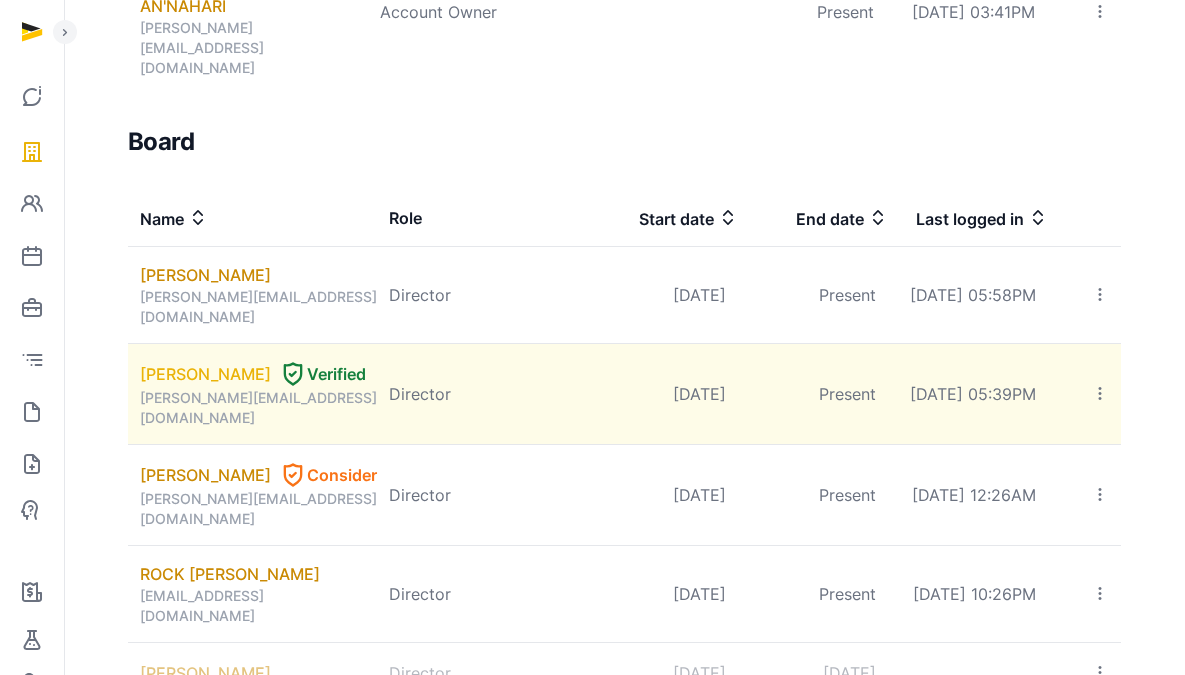 scroll, scrollTop: 1511, scrollLeft: 0, axis: vertical 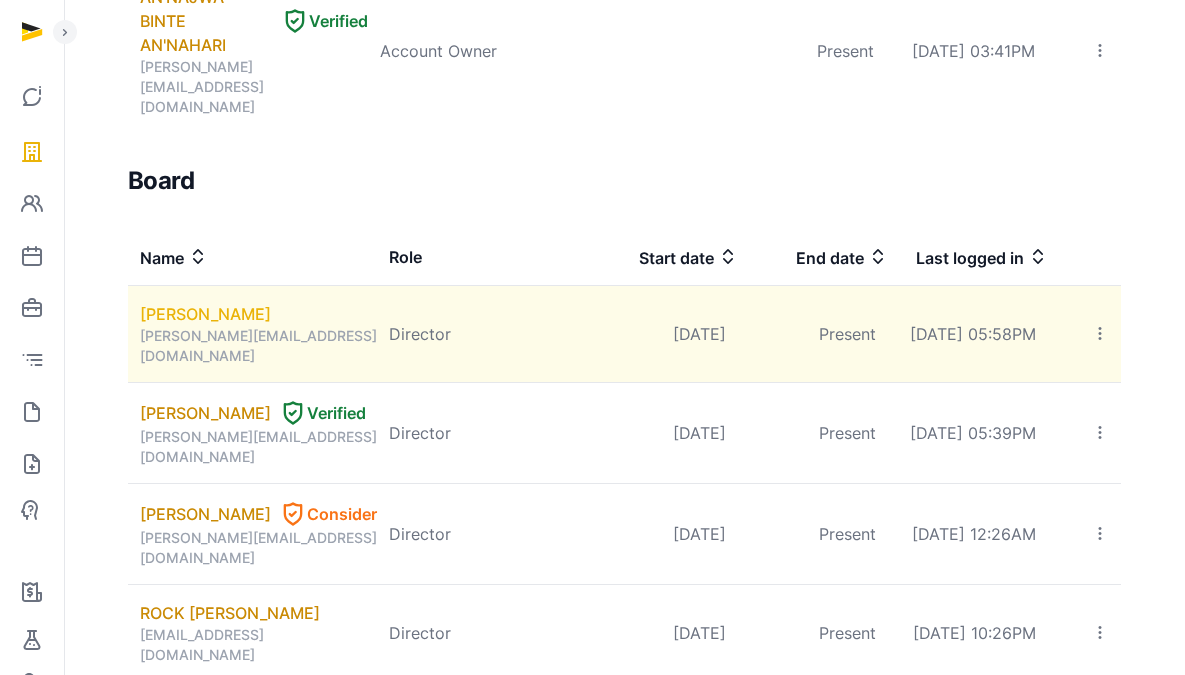 click on "[PERSON_NAME]" at bounding box center [205, 314] 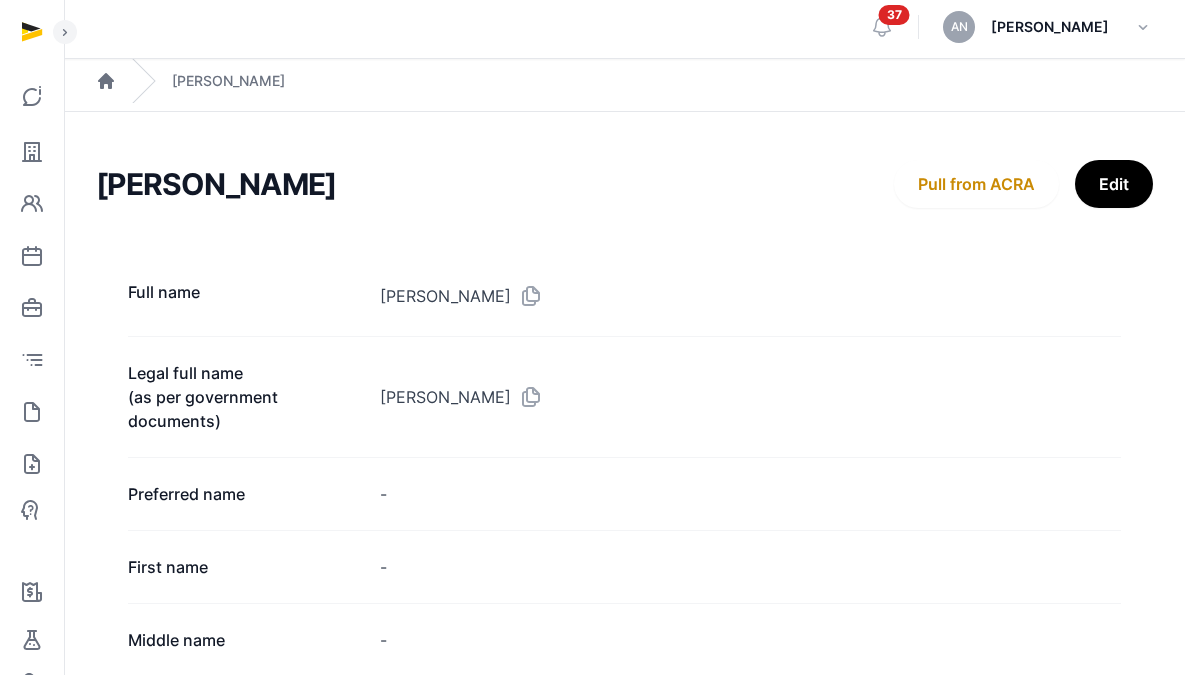 scroll, scrollTop: 0, scrollLeft: 0, axis: both 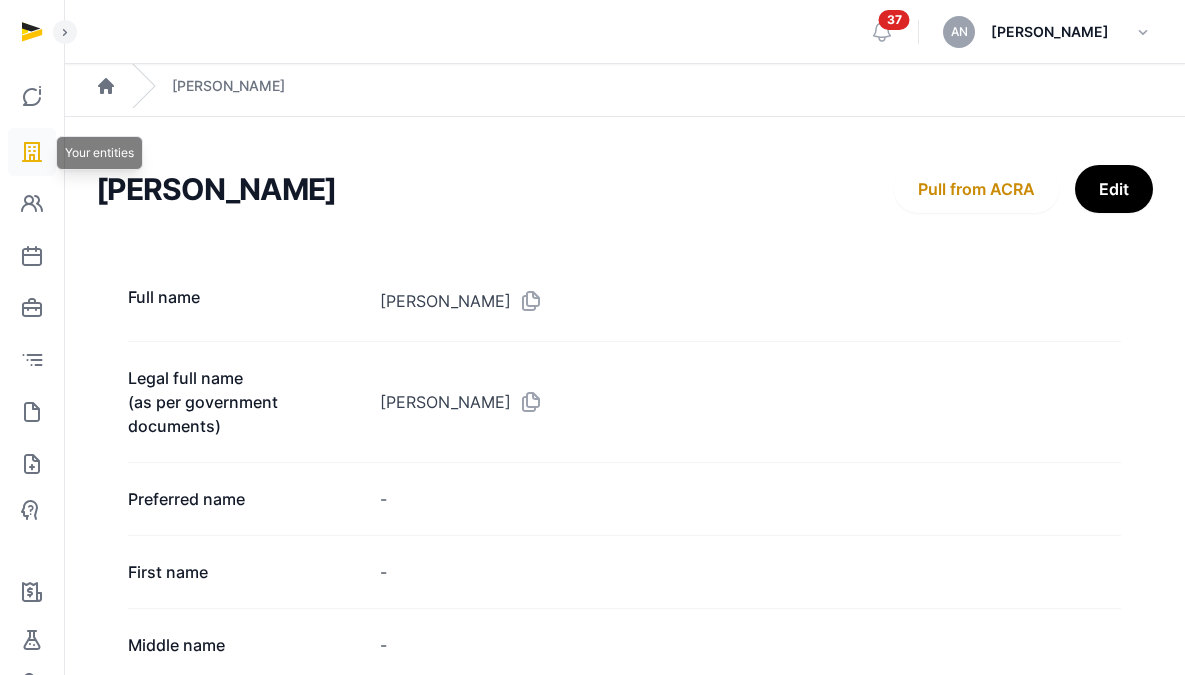 click at bounding box center [32, 152] 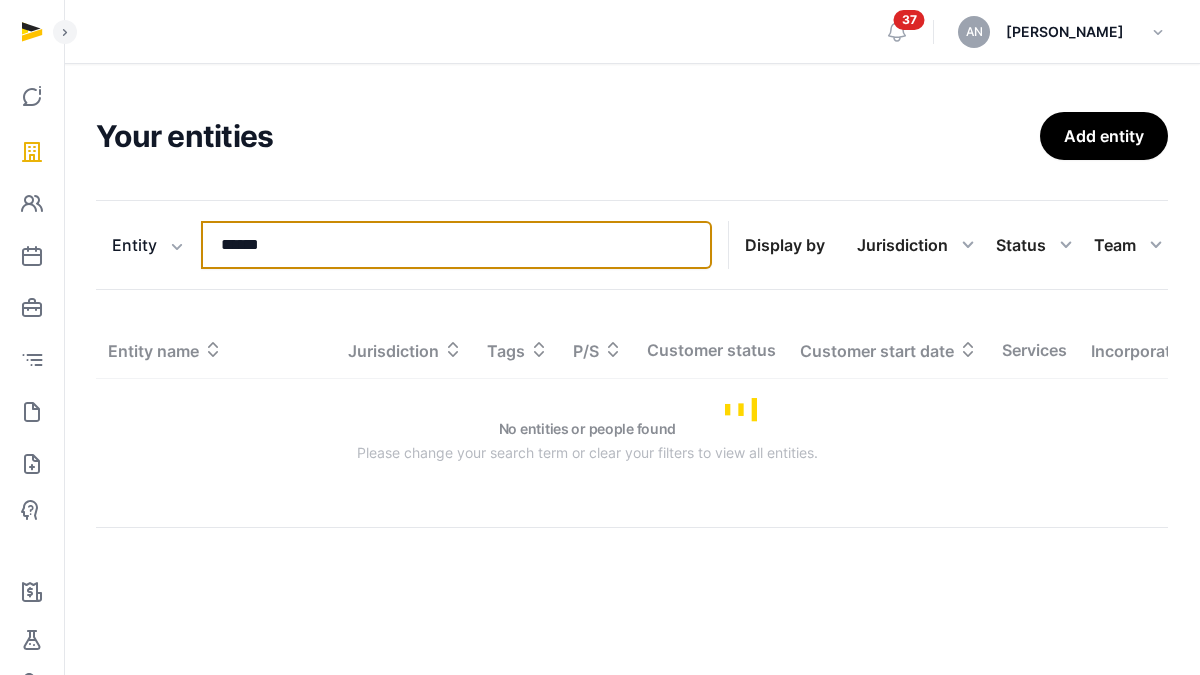 click on "******" at bounding box center [456, 245] 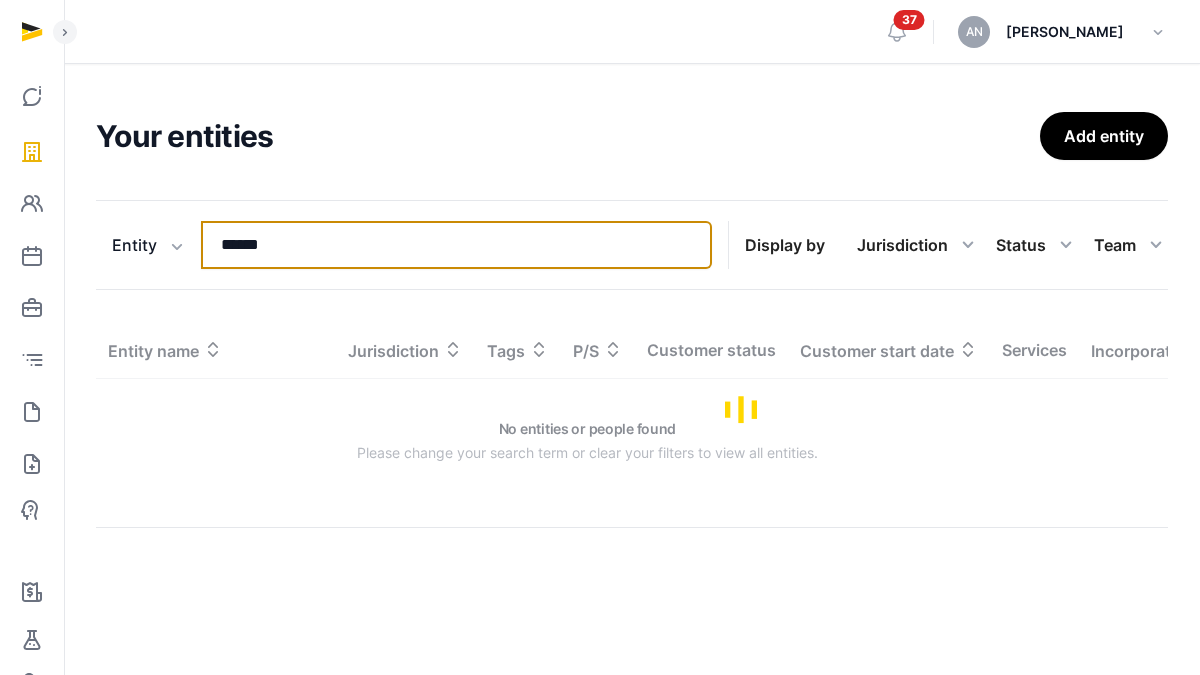 click on "******" at bounding box center [456, 245] 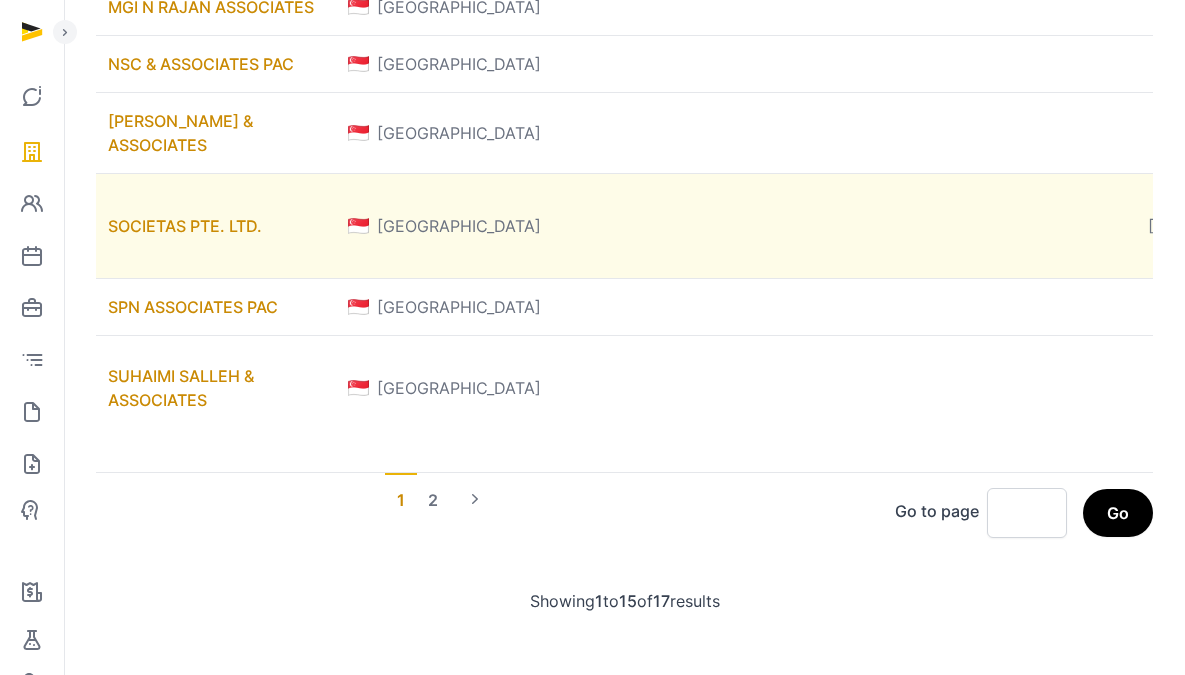 scroll, scrollTop: 1261, scrollLeft: 0, axis: vertical 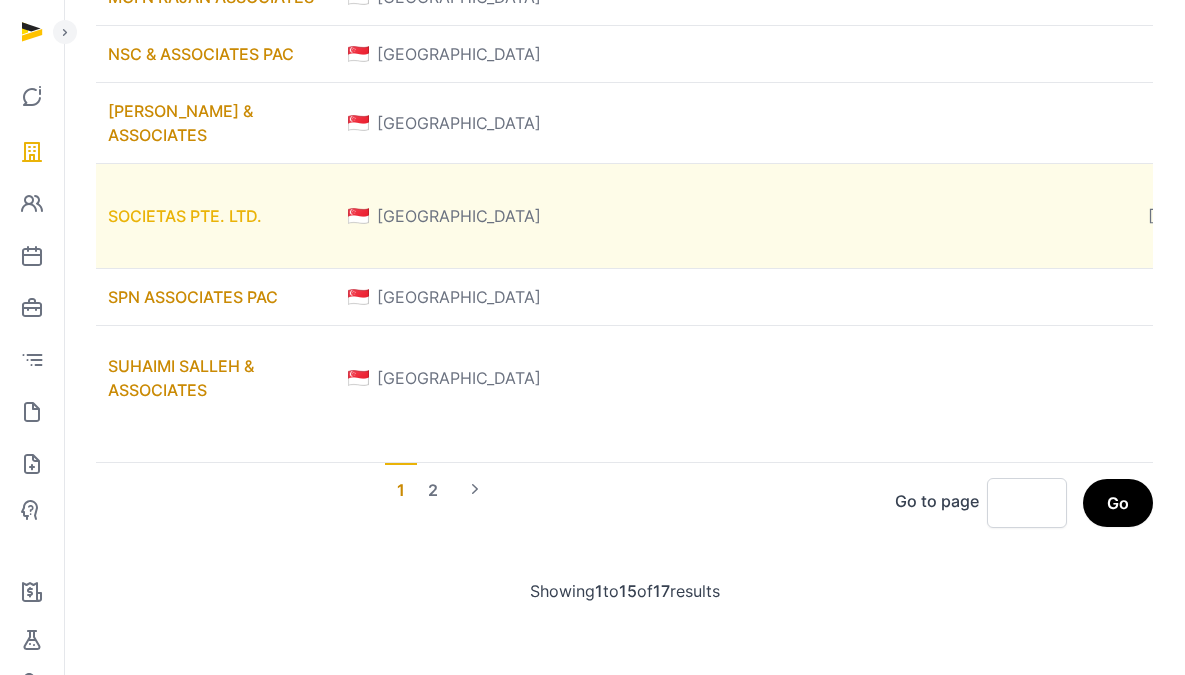 type on "****" 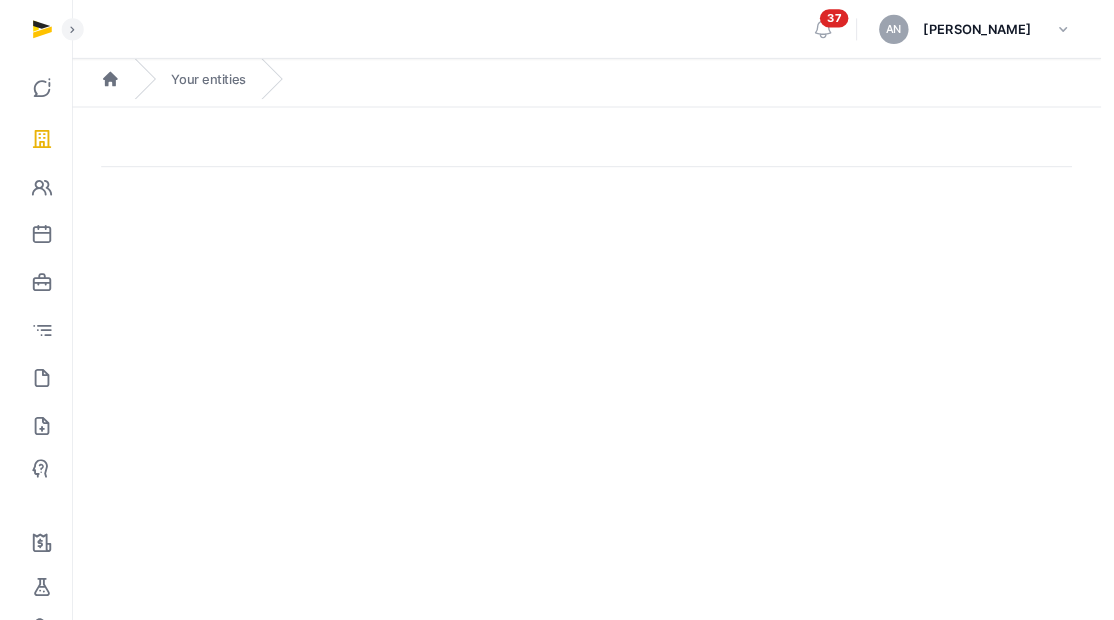 scroll, scrollTop: 0, scrollLeft: 0, axis: both 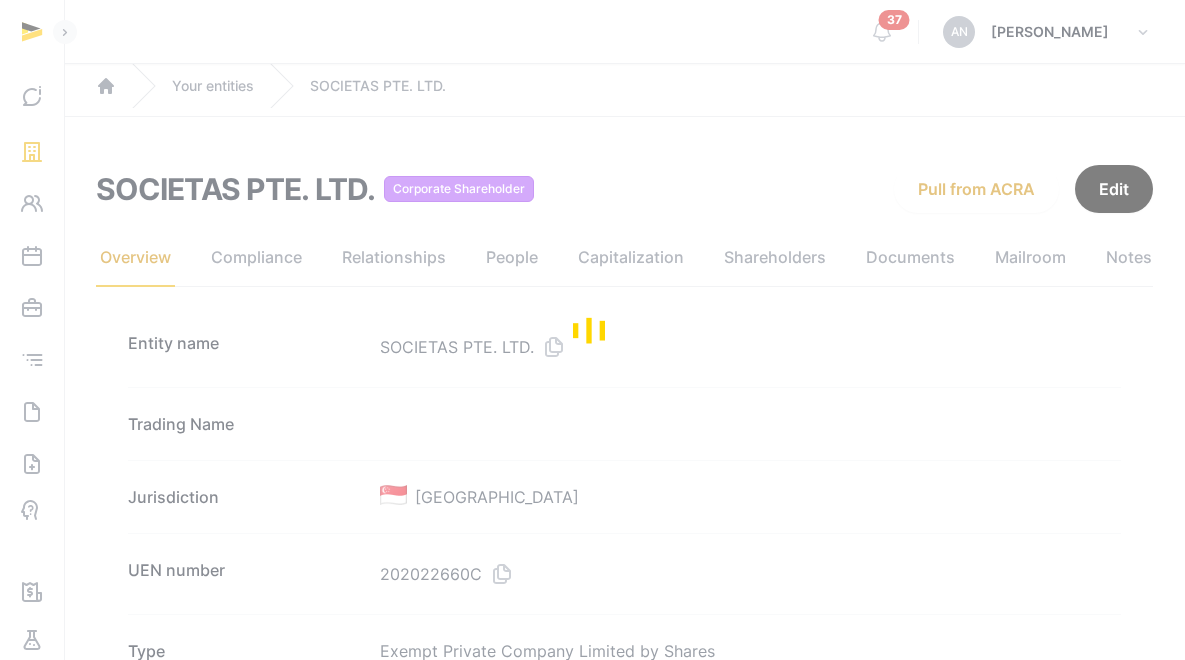 click at bounding box center [592, 330] 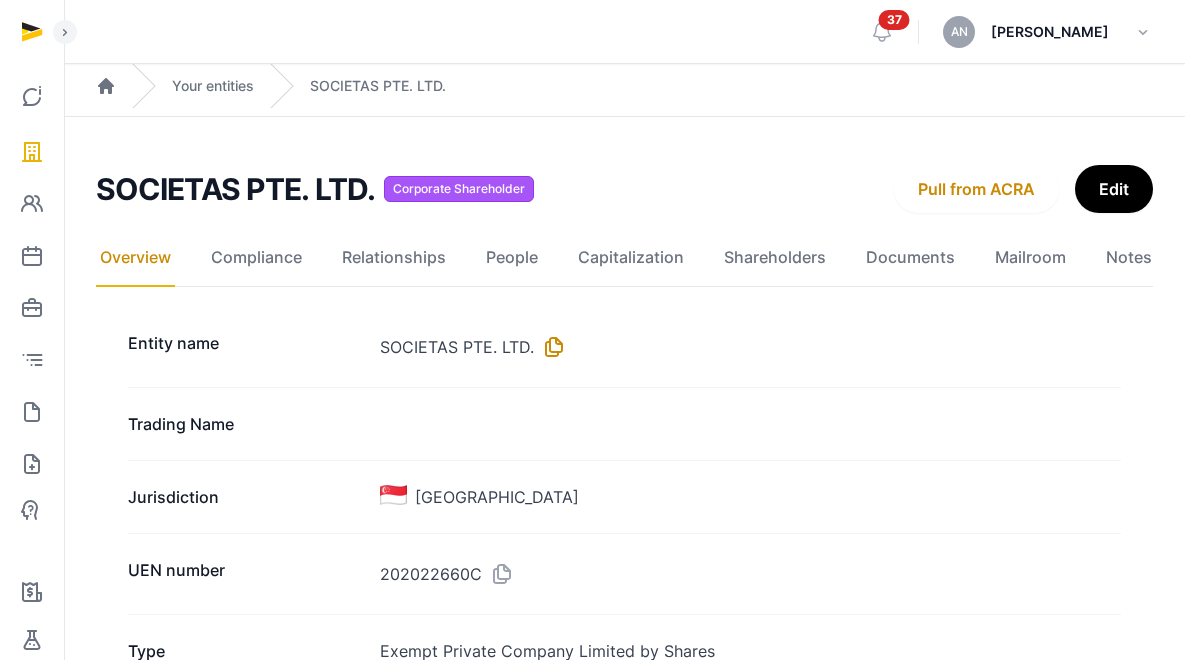click at bounding box center (550, 347) 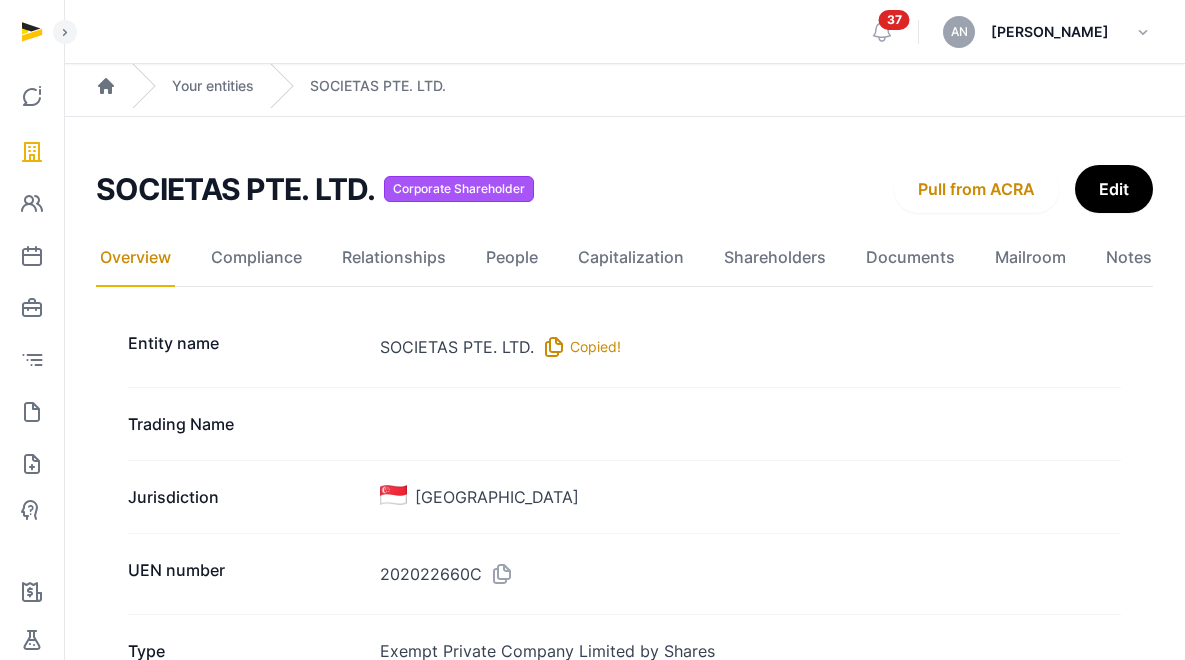 click at bounding box center (550, 347) 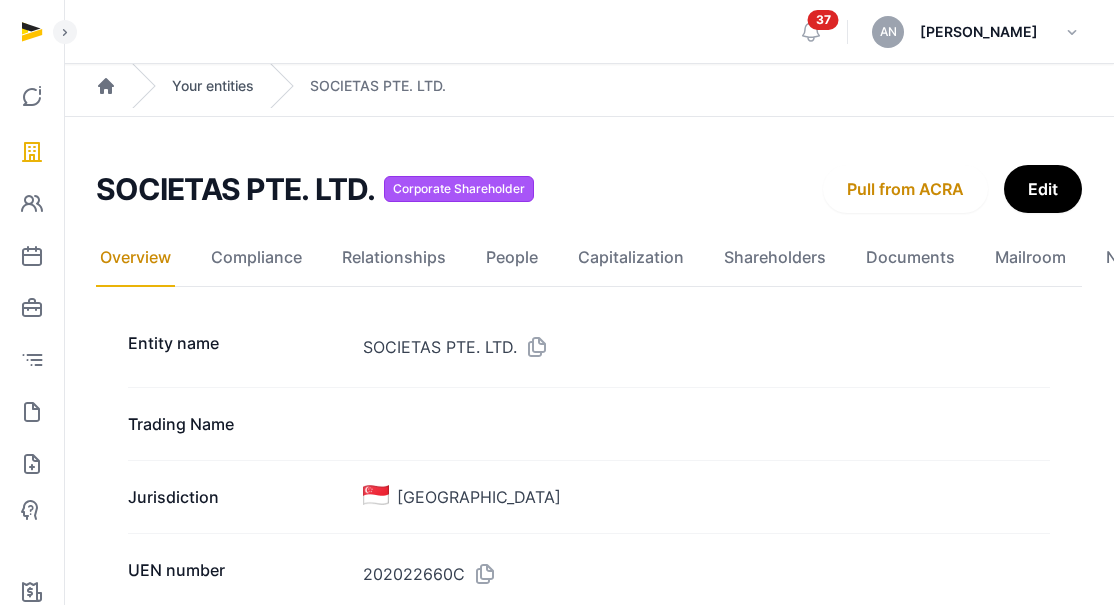 click on "Your entities" at bounding box center [213, 86] 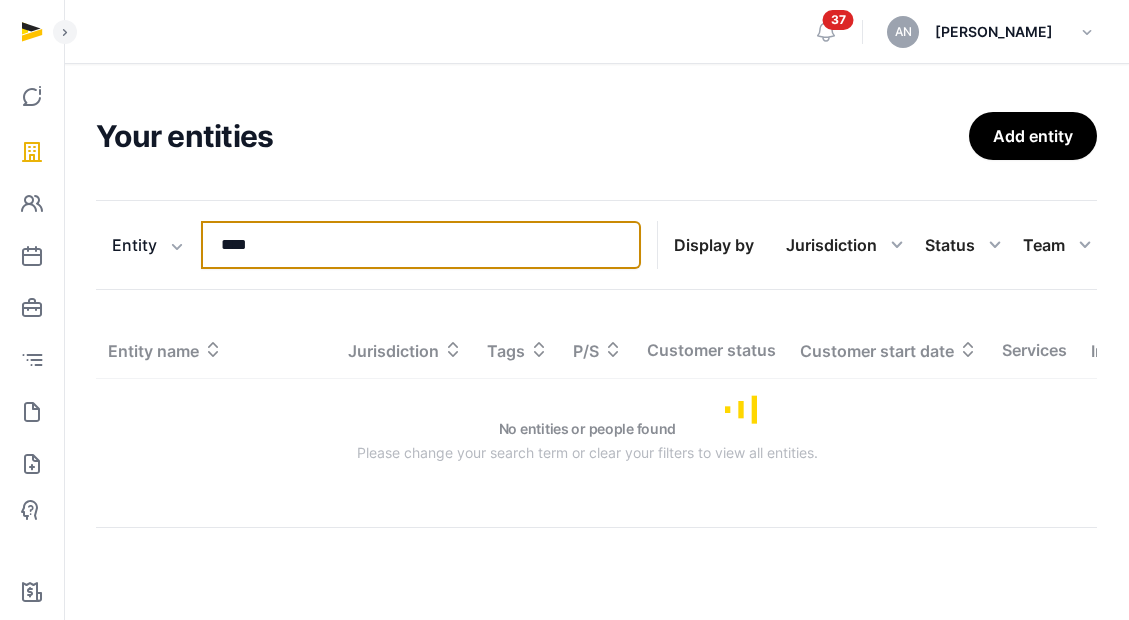 click on "****" at bounding box center (421, 245) 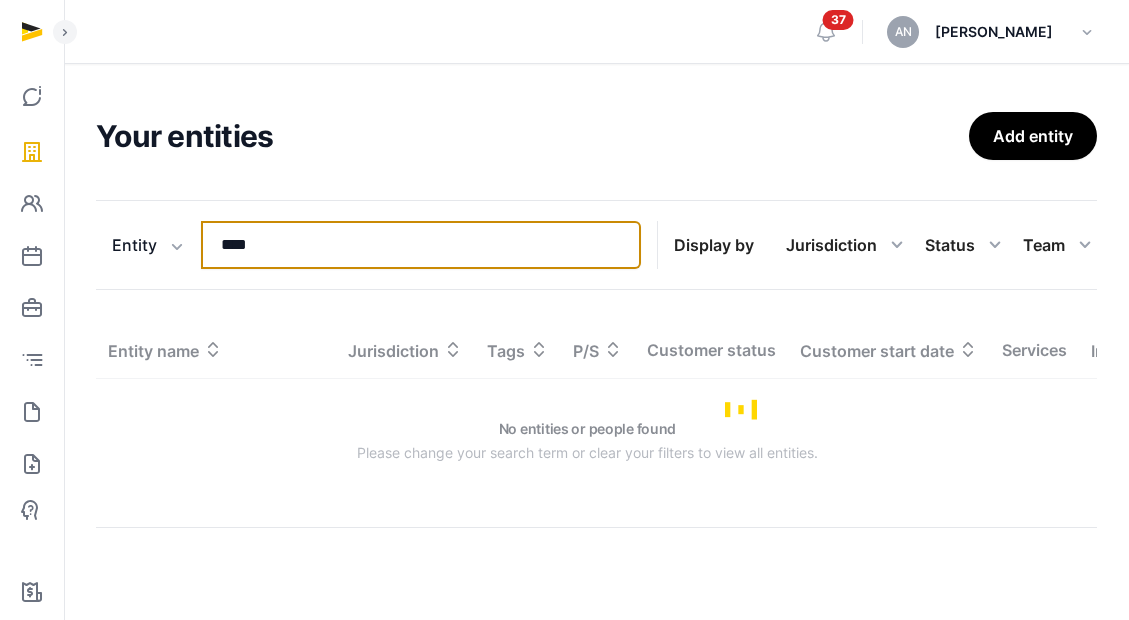 click on "****" at bounding box center [421, 245] 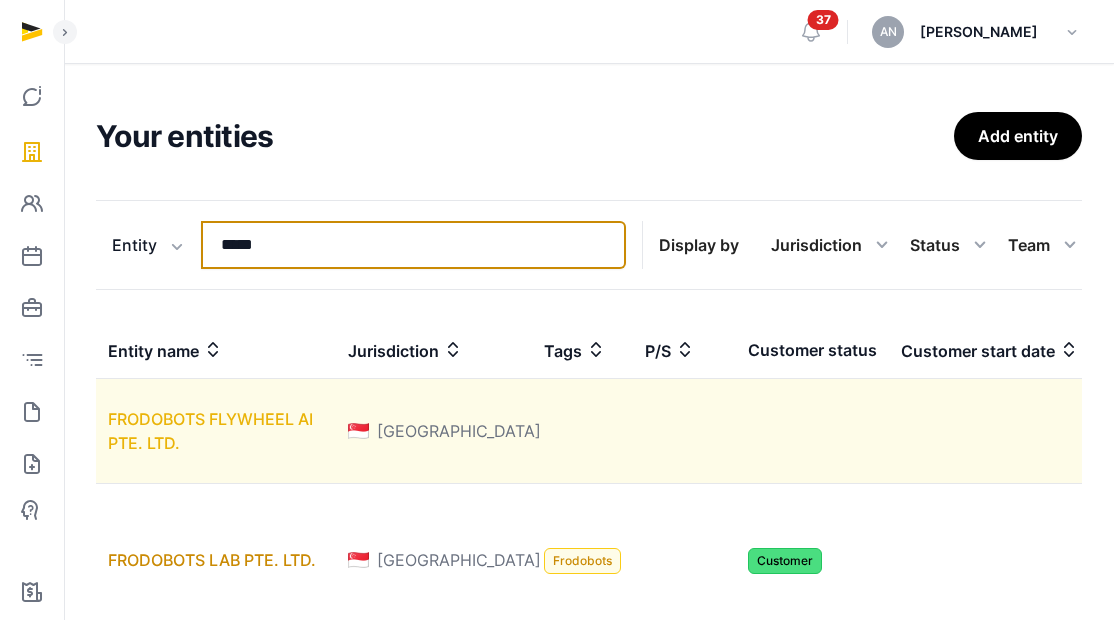 type on "*****" 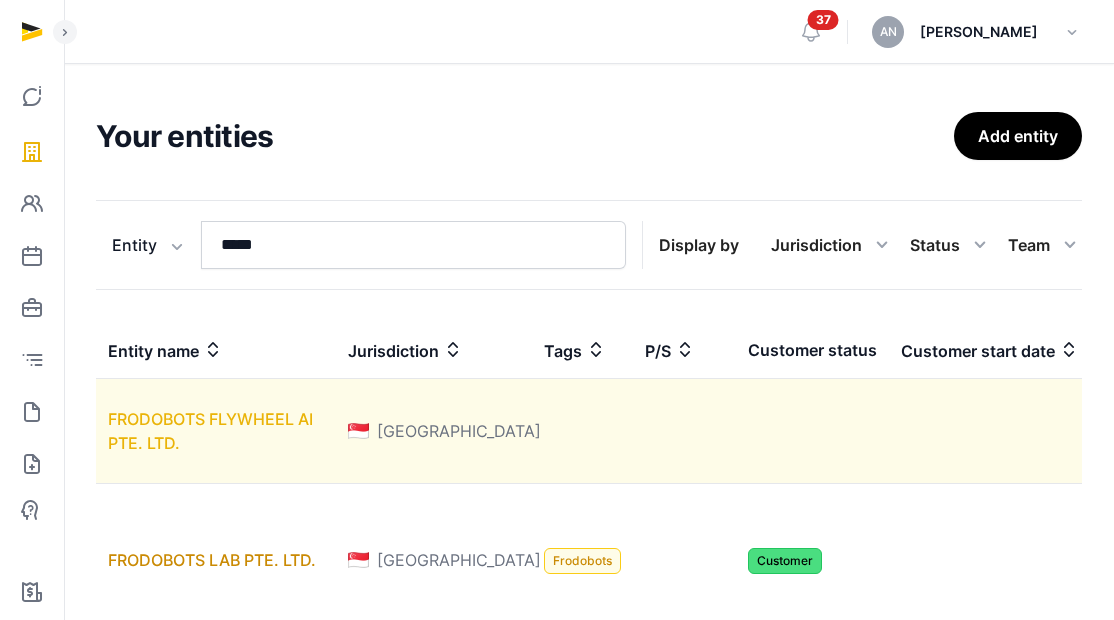click on "FRODOBOTS FLYWHEEL AI PTE. LTD." at bounding box center (210, 431) 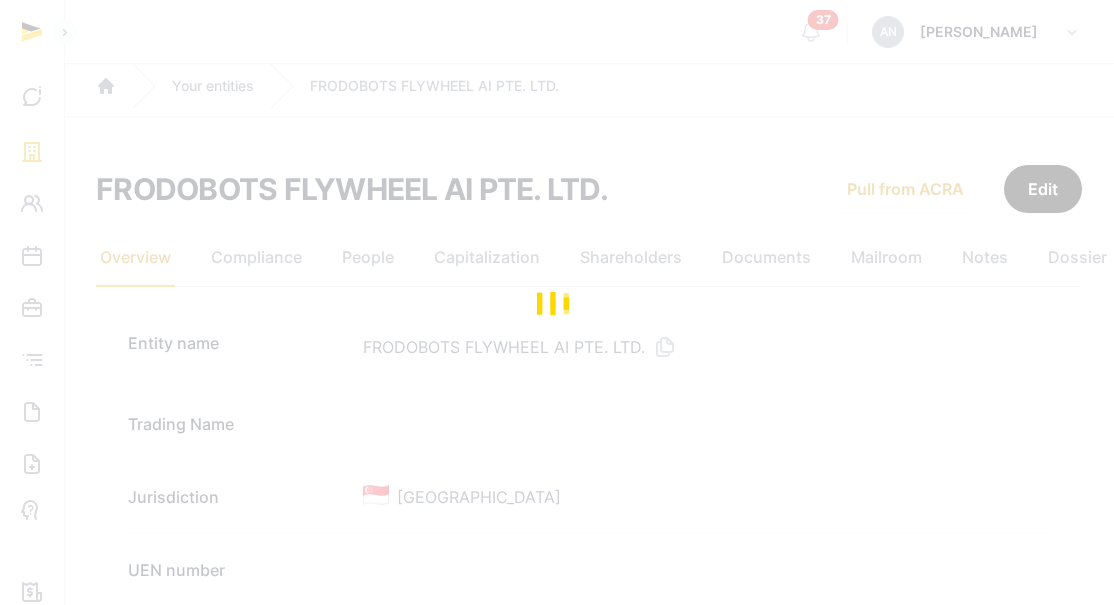 click at bounding box center (557, 302) 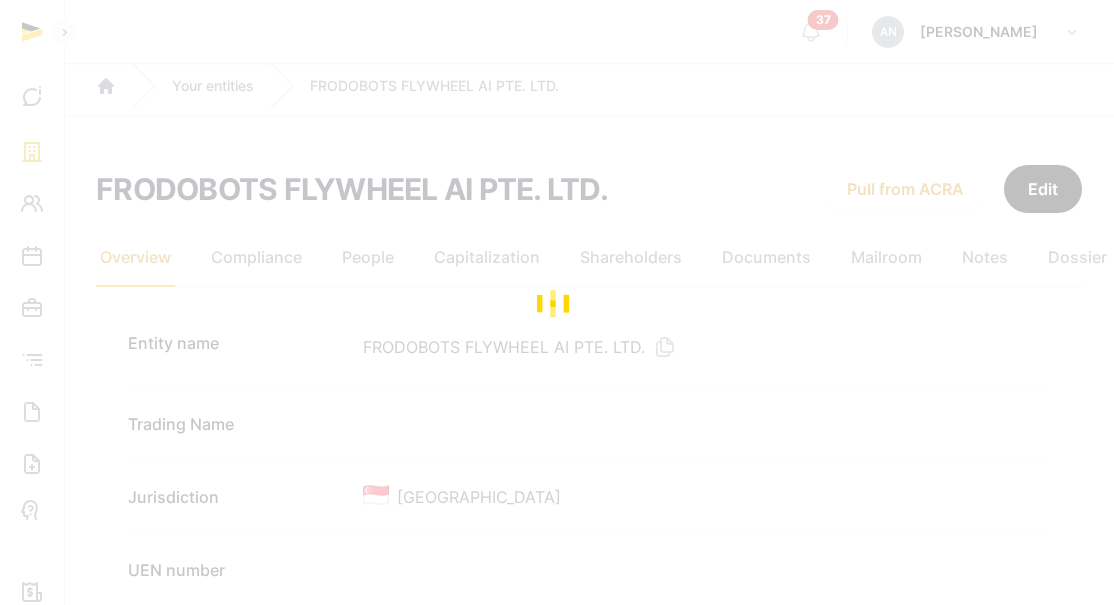 click at bounding box center (557, 302) 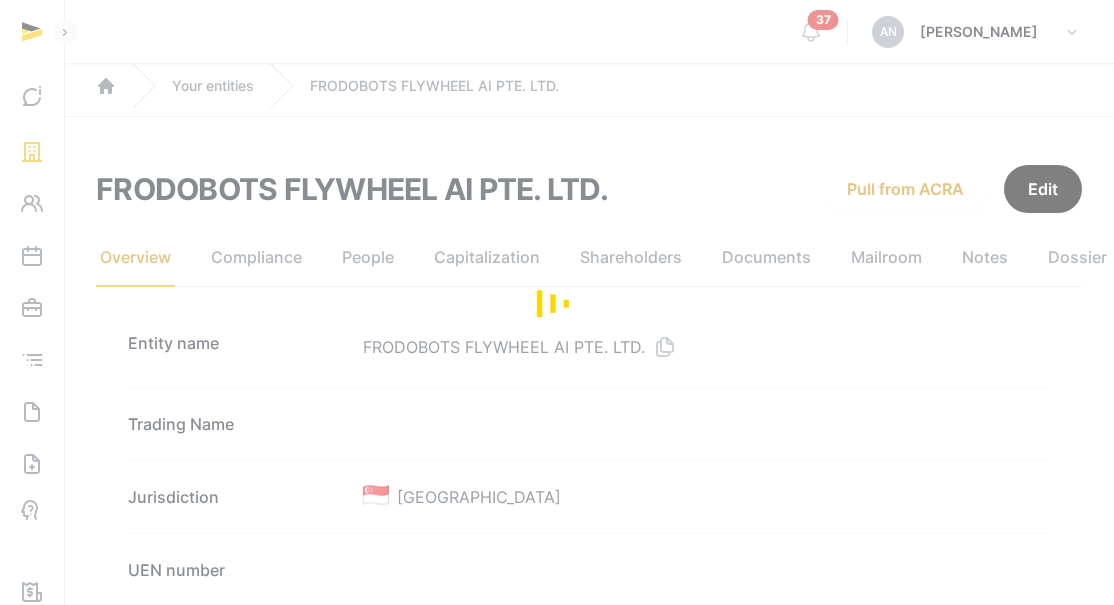 click at bounding box center [557, 302] 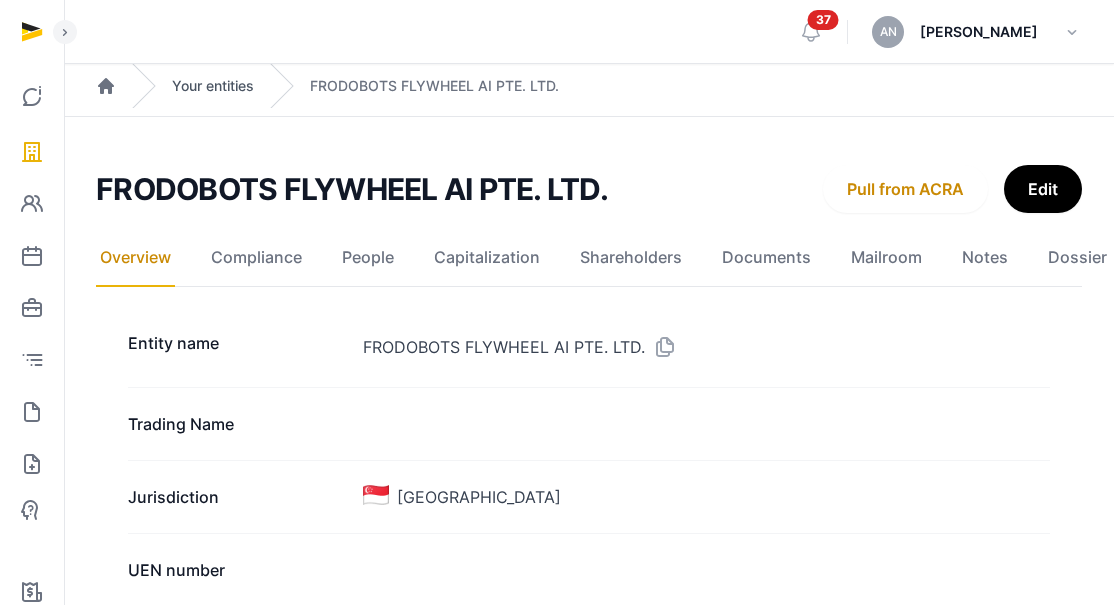 click on "Your entities" at bounding box center [213, 86] 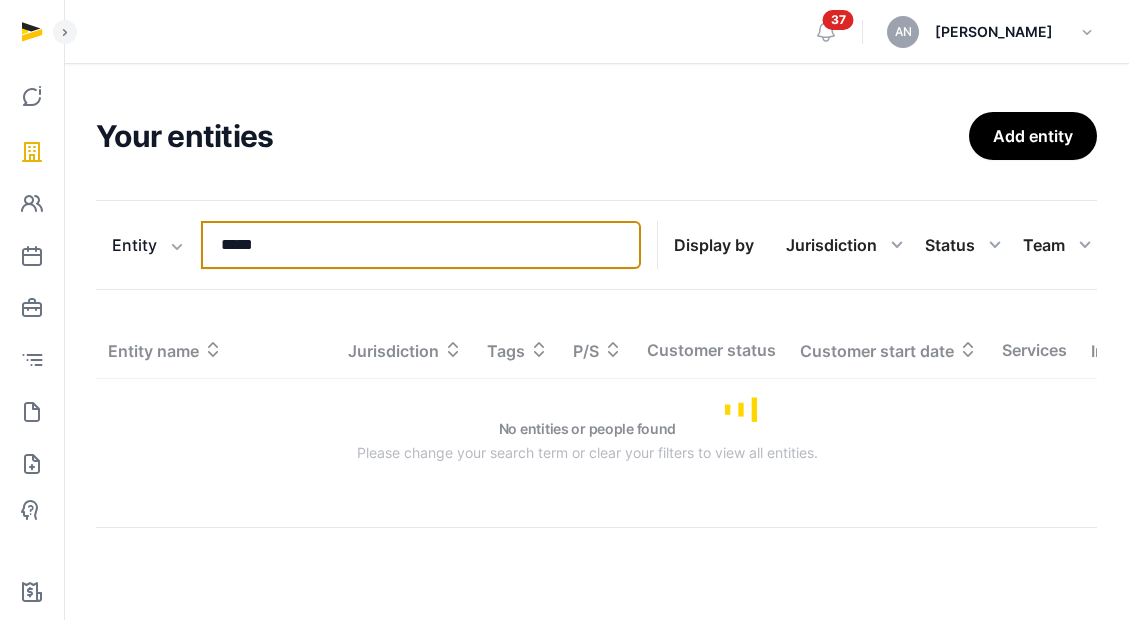 click on "*****" at bounding box center (421, 245) 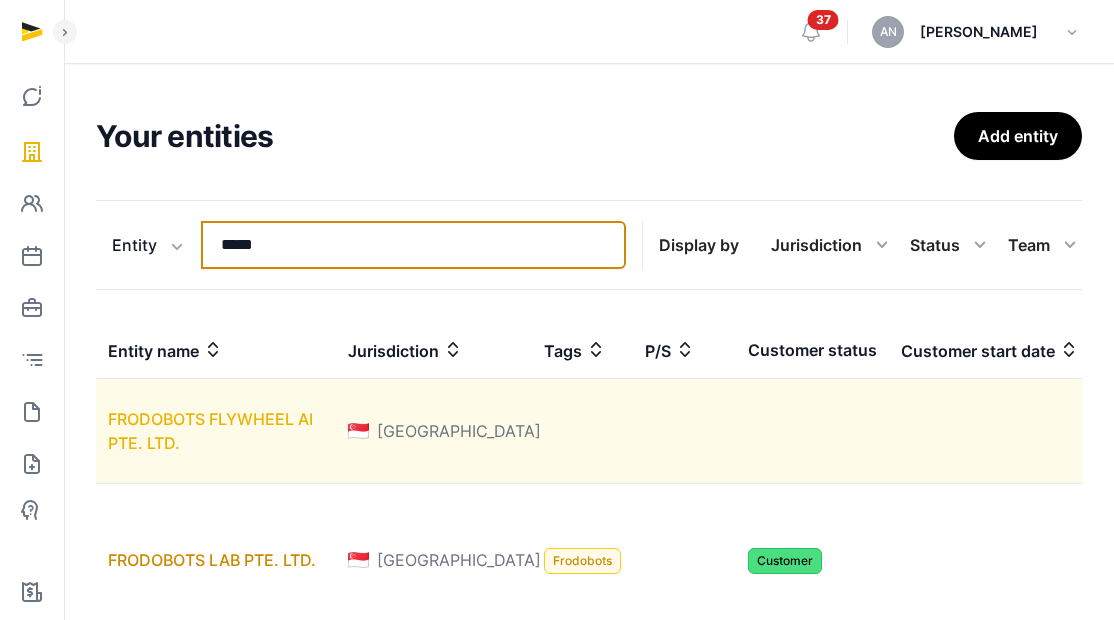 scroll, scrollTop: 296, scrollLeft: 0, axis: vertical 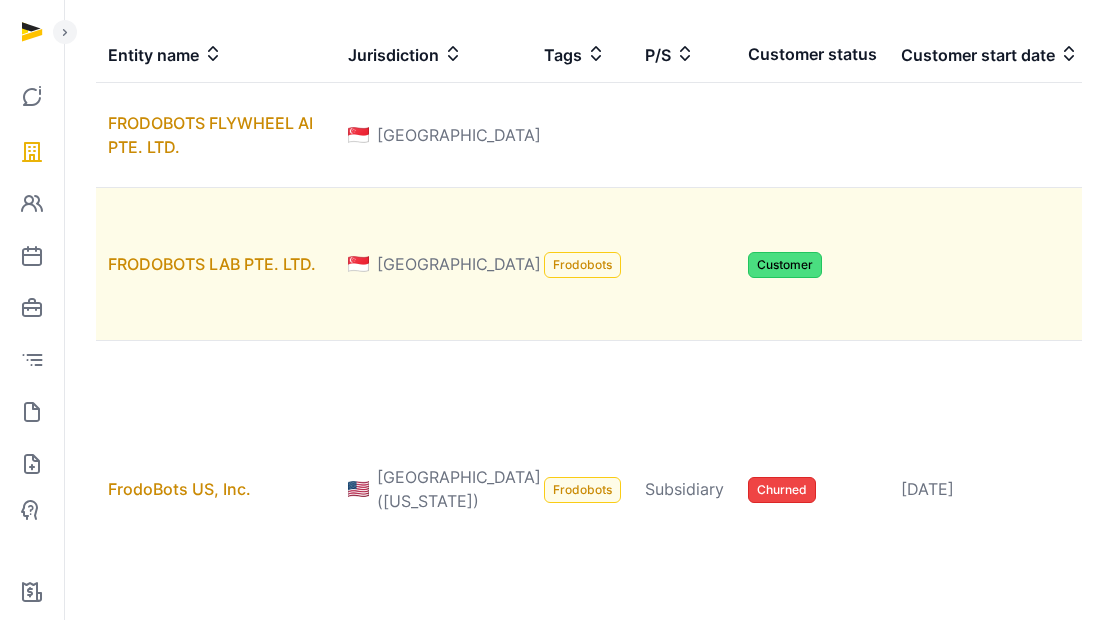 click on "FRODOBOTS LAB PTE. LTD." at bounding box center (216, 264) 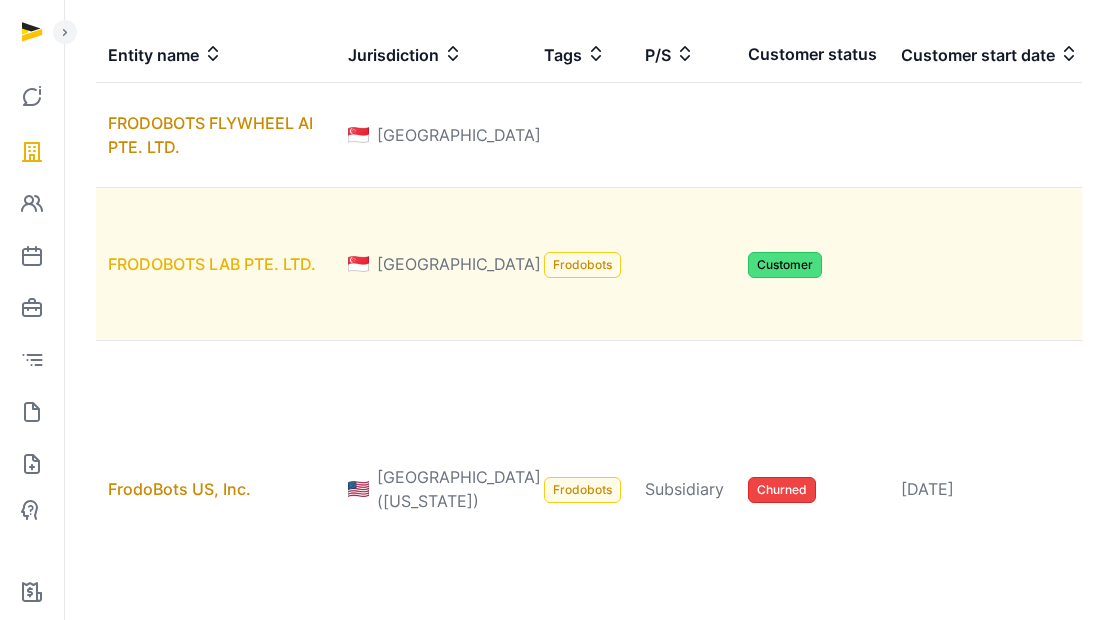 click on "FRODOBOTS LAB PTE. LTD." at bounding box center (212, 264) 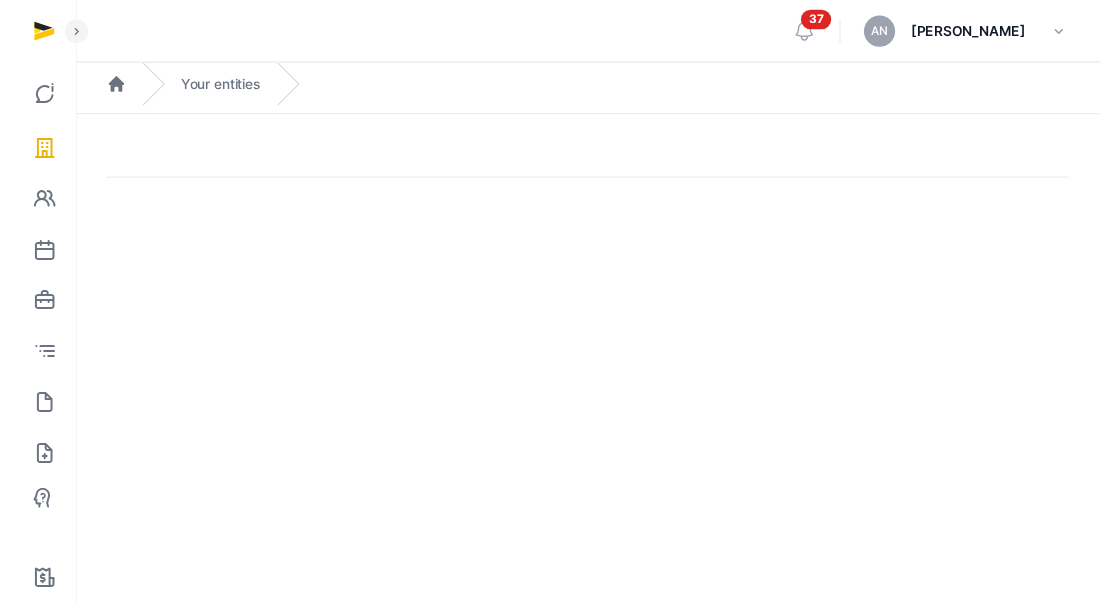 scroll, scrollTop: 0, scrollLeft: 0, axis: both 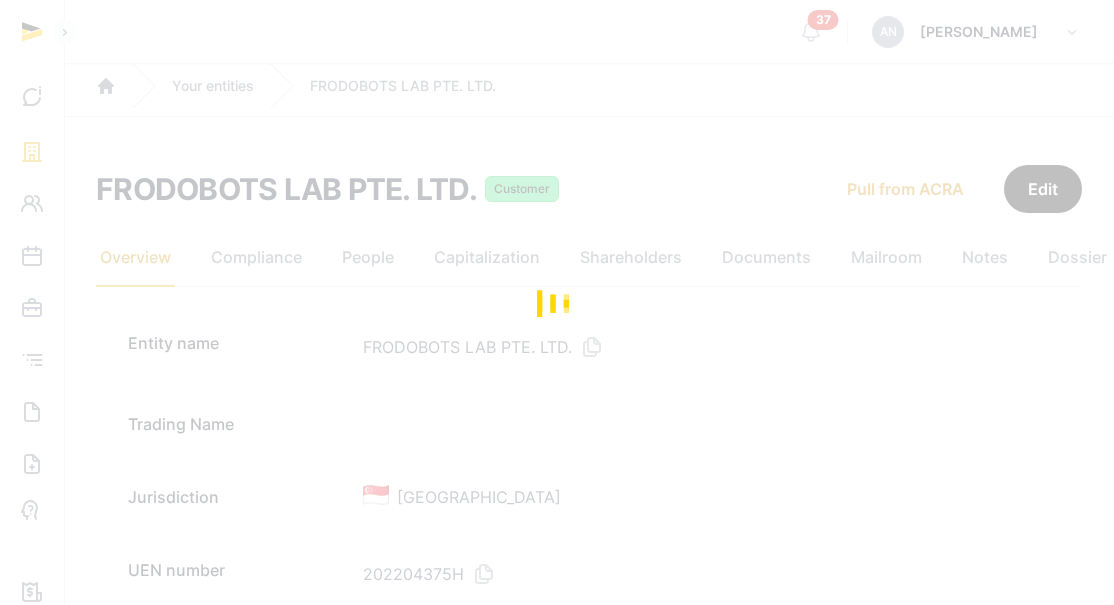 click at bounding box center [557, 302] 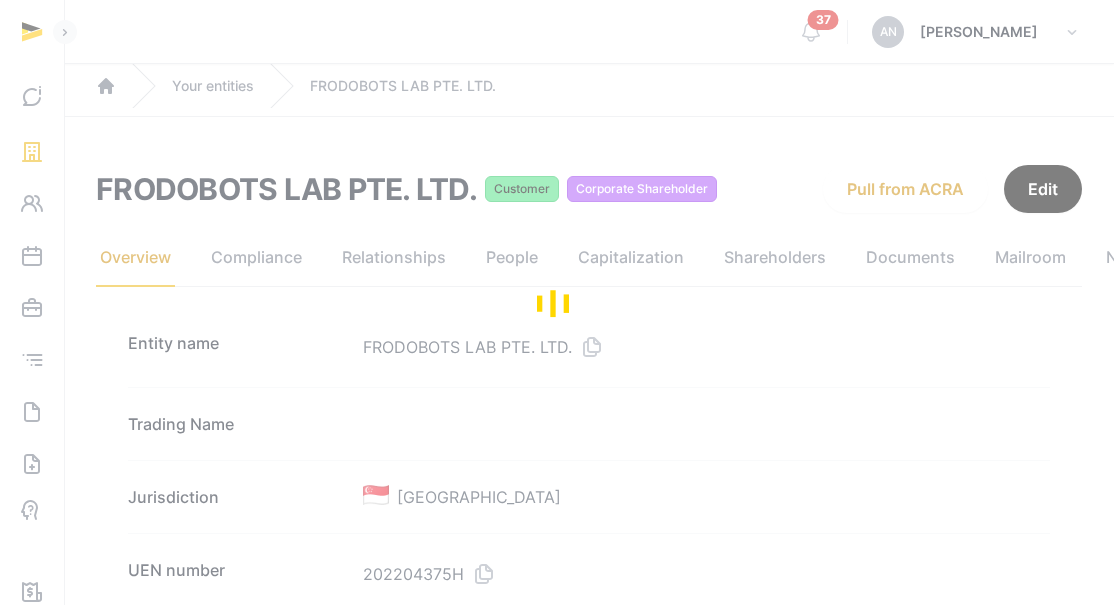 click at bounding box center (557, 302) 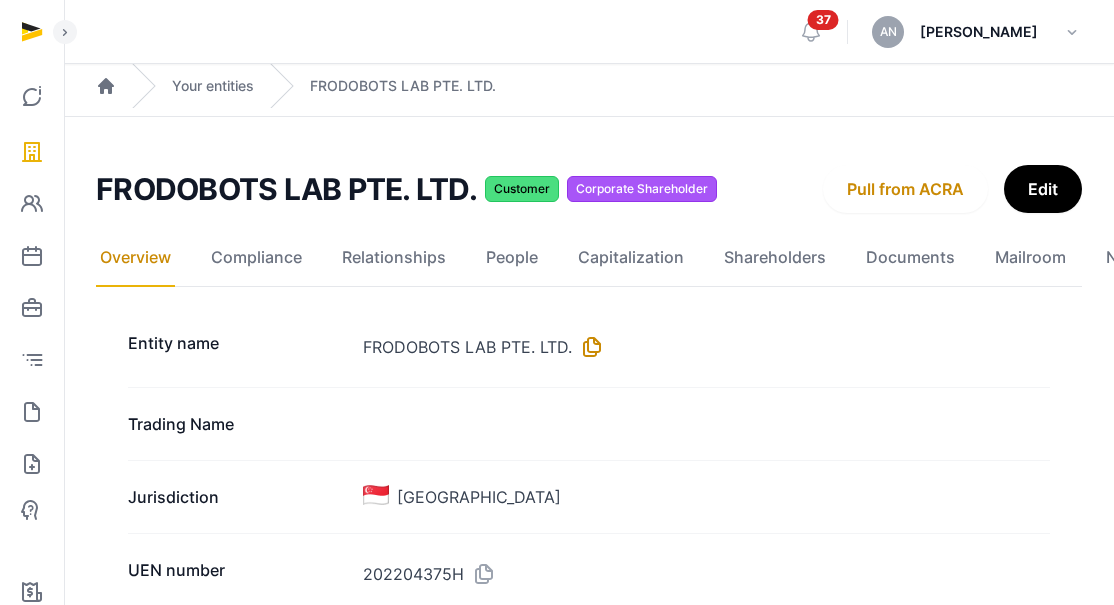 click at bounding box center [588, 347] 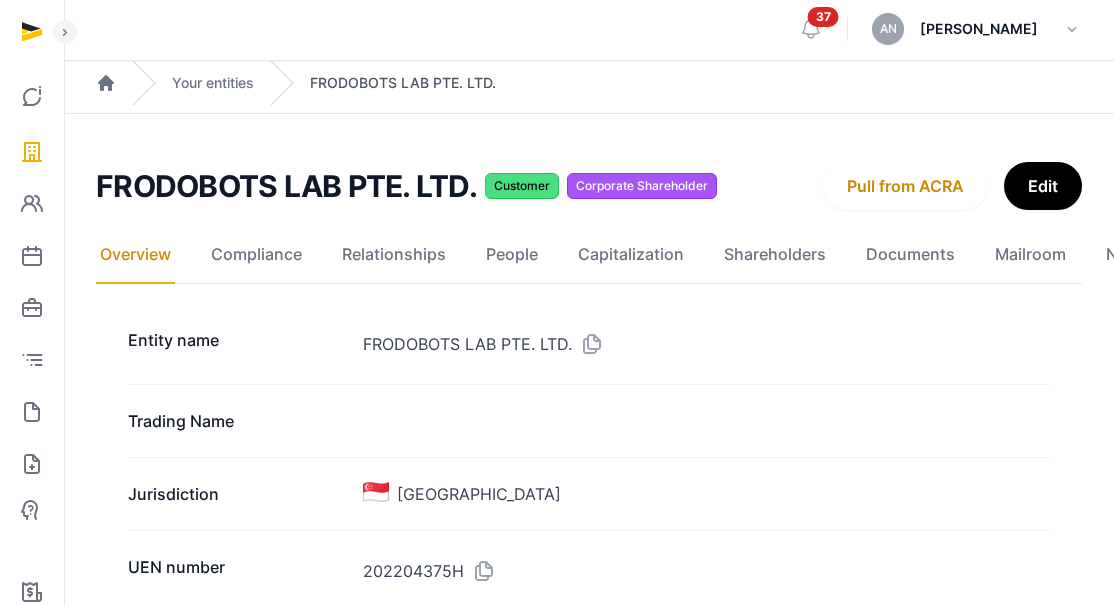 scroll, scrollTop: 4, scrollLeft: 0, axis: vertical 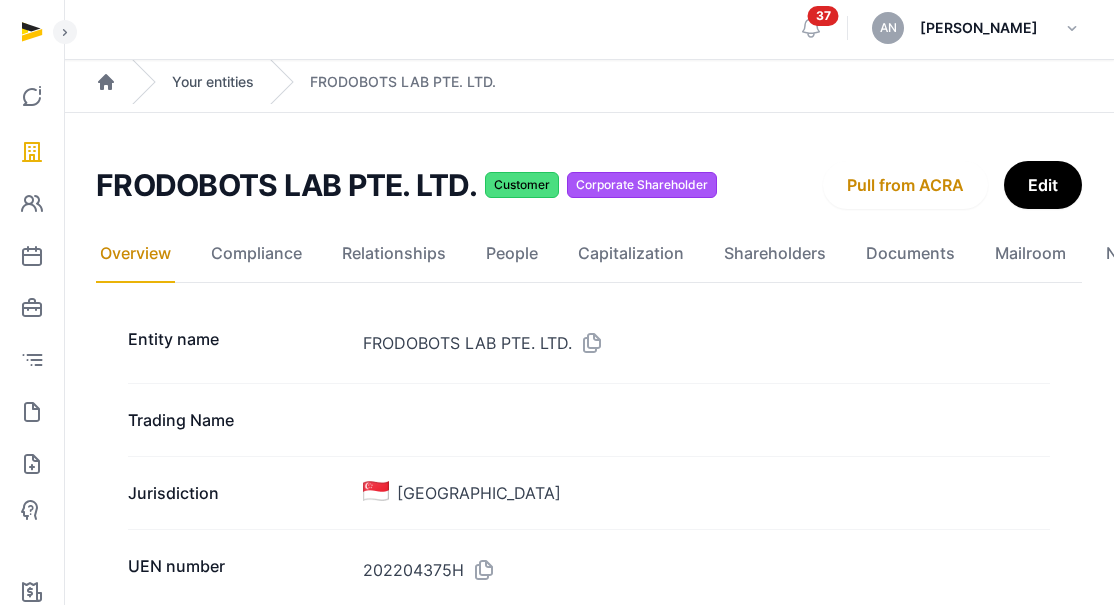 click on "Your entities" at bounding box center [213, 82] 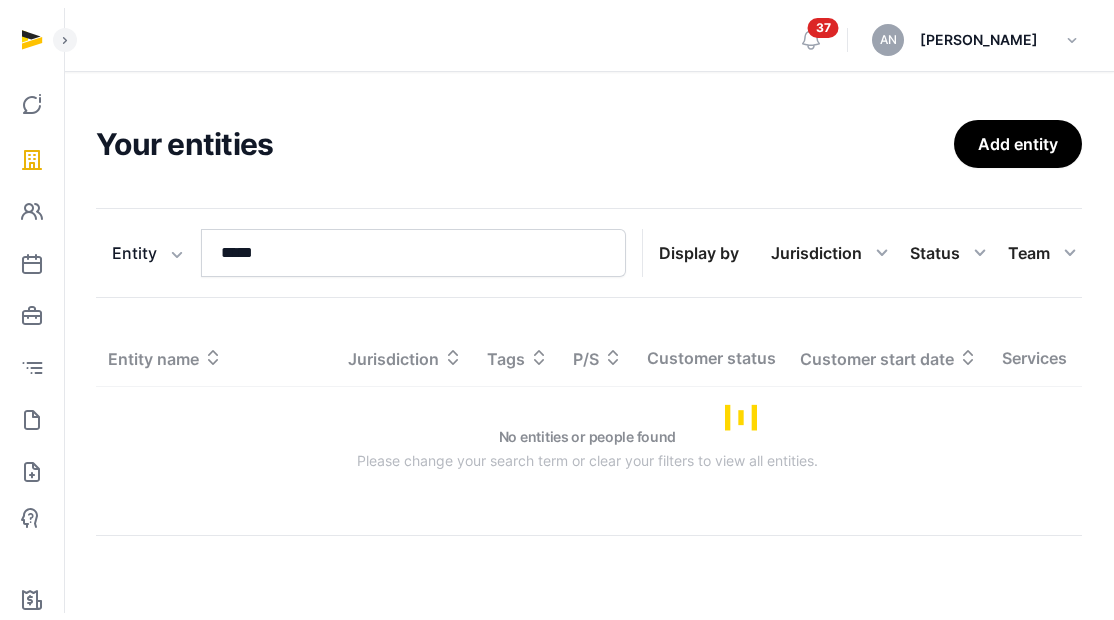 scroll, scrollTop: 0, scrollLeft: 0, axis: both 